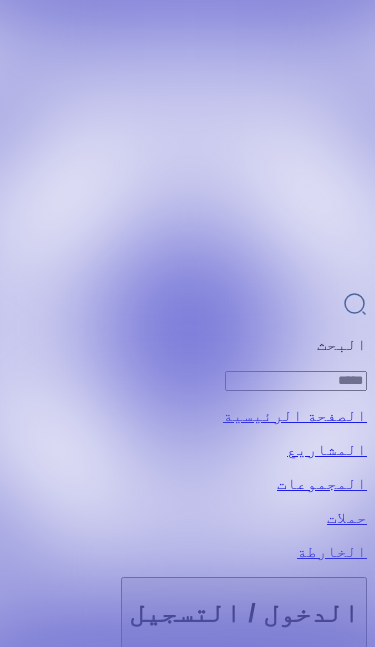 scroll, scrollTop: 0, scrollLeft: 0, axis: both 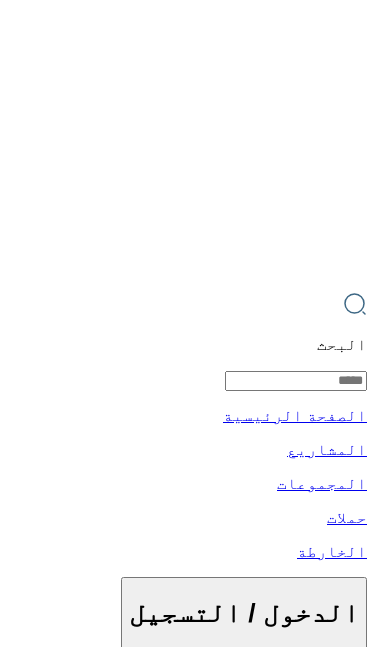 click 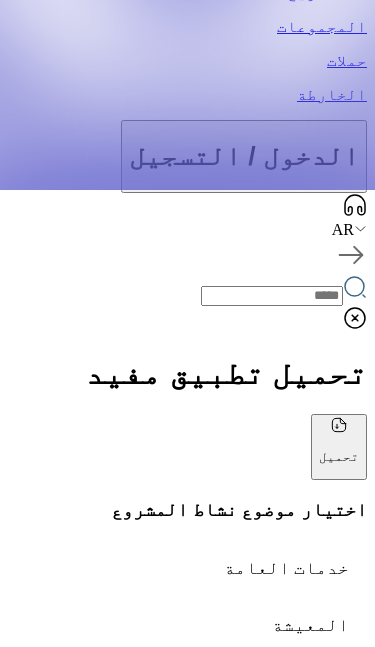scroll, scrollTop: 459, scrollLeft: 0, axis: vertical 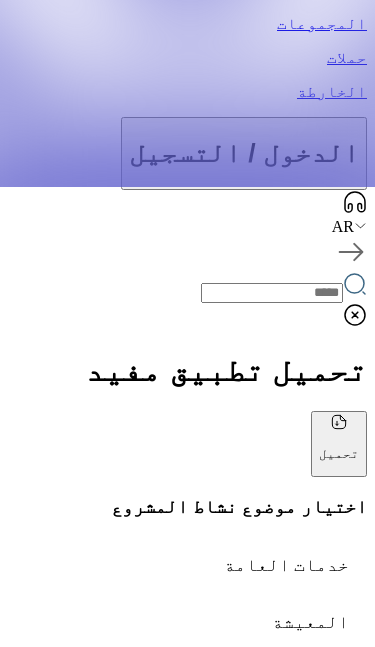 click at bounding box center [187, -136] 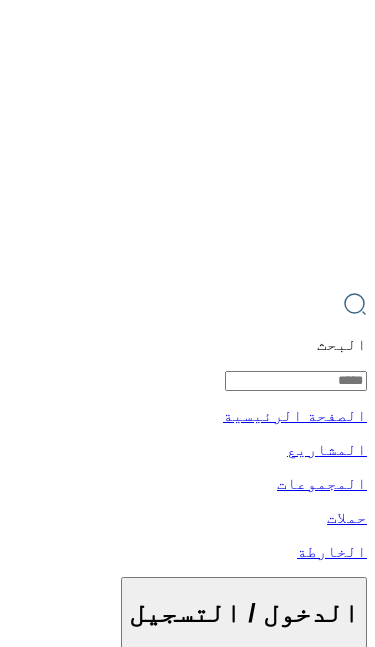 click at bounding box center [187, 323] 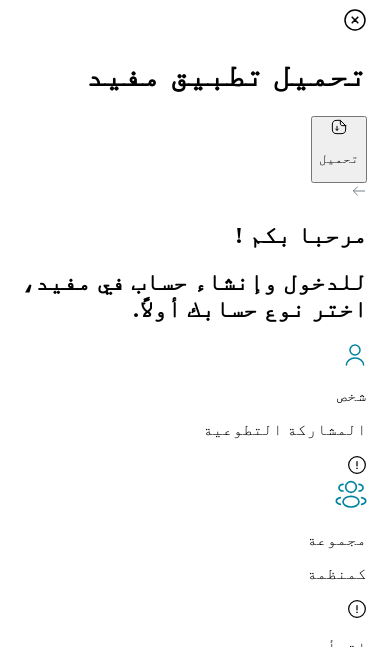 click on "الرئيسة" at bounding box center (187, 722) 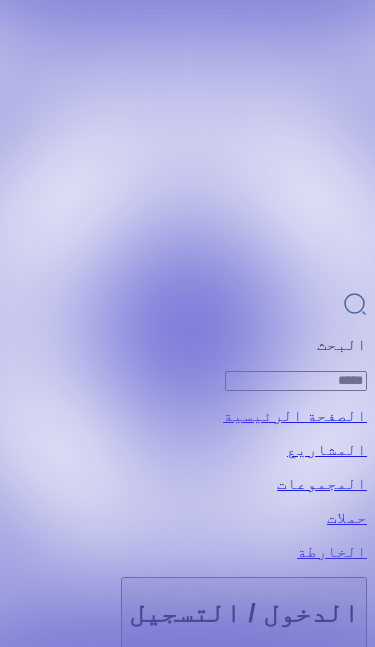 click on "تسجيل الدخول" at bounding box center (187, 6862) 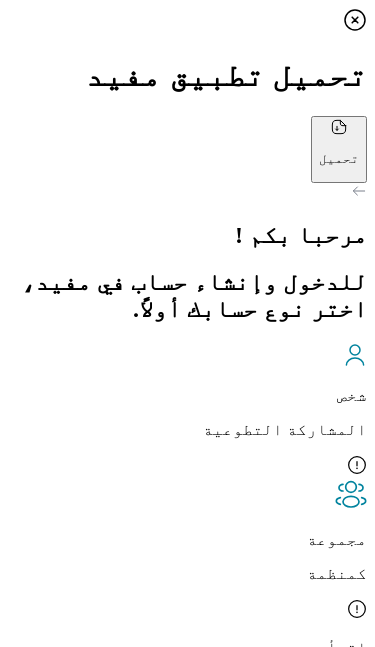 click on "شخص المشاركة التطوعية" at bounding box center [187, 391] 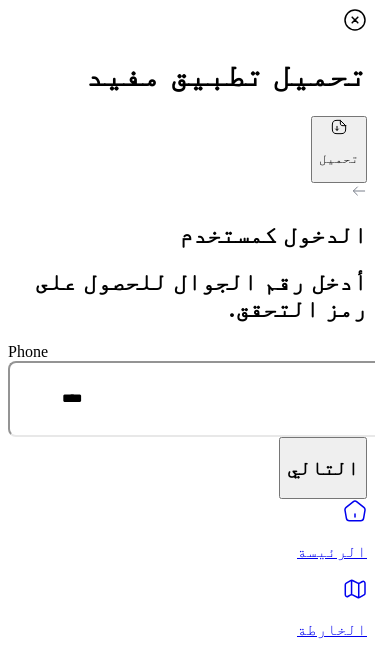 click at bounding box center (187, 193) 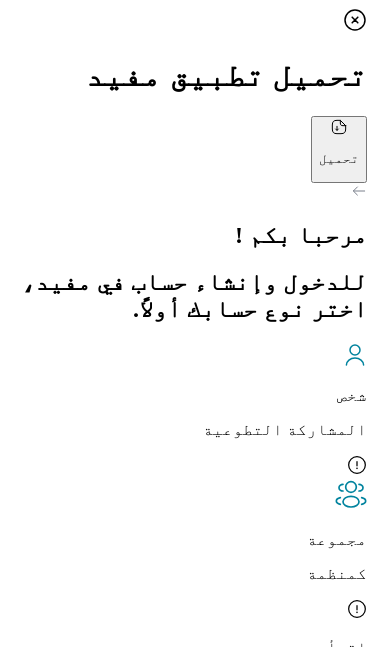 click 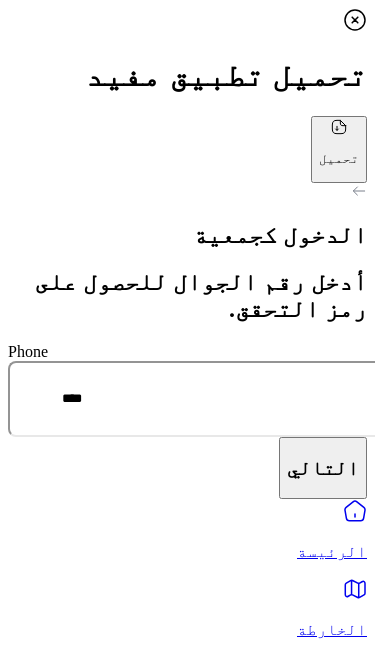 click on "****" at bounding box center [222, 399] 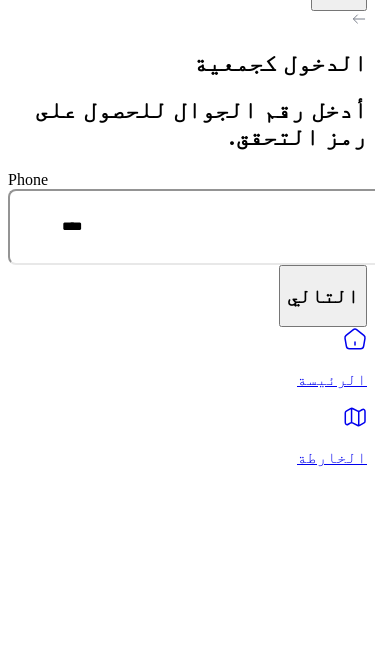 click on "****" at bounding box center (222, 399) 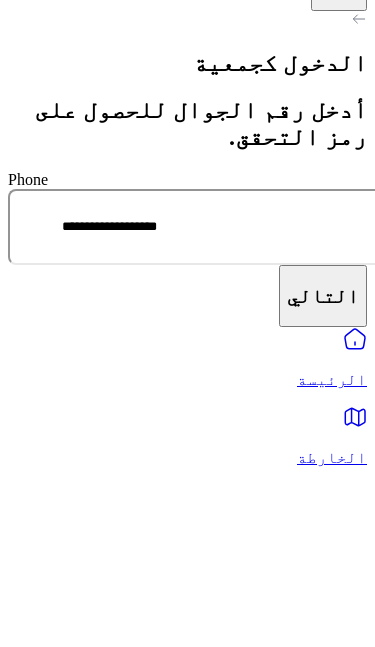 type on "**********" 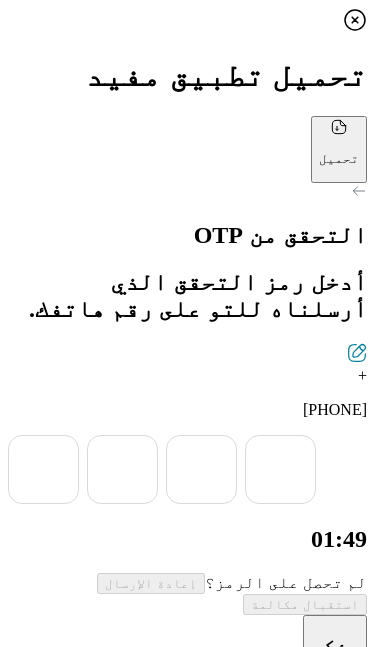 click at bounding box center (43, 469) 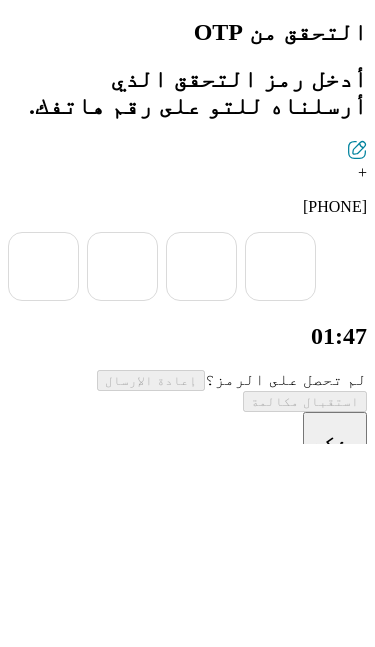 type on "*" 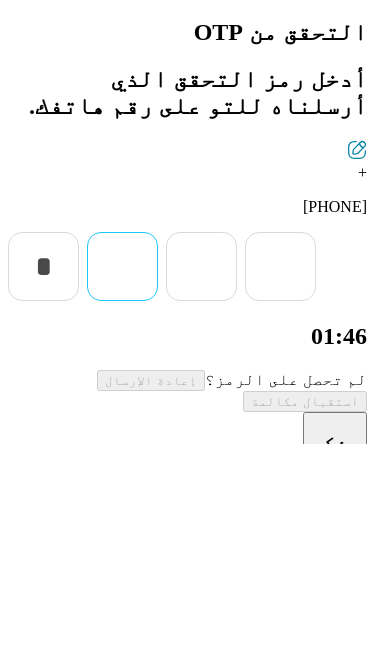 type on "*" 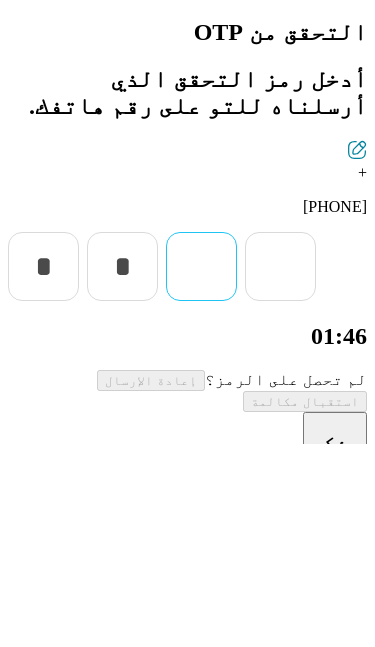 type on "*" 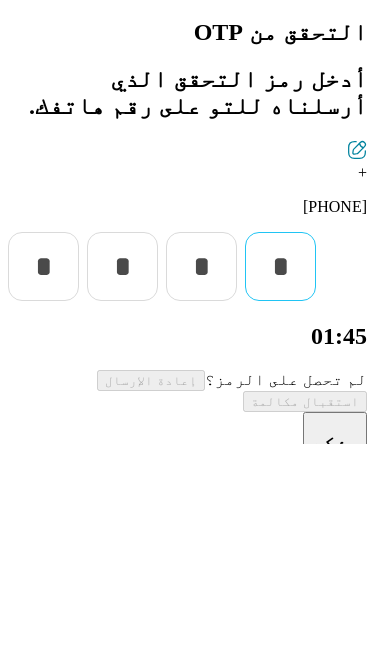 type on "*" 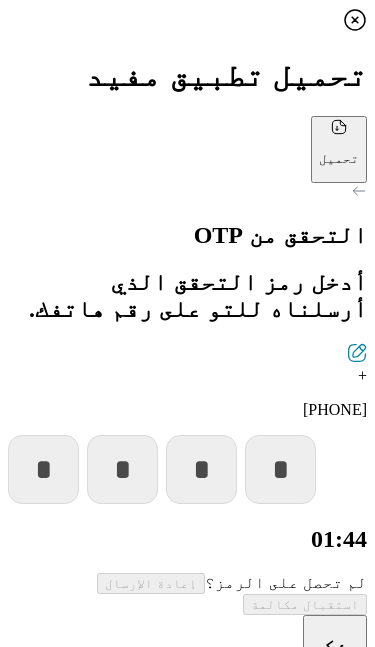 click on "يؤكد" at bounding box center [335, 646] 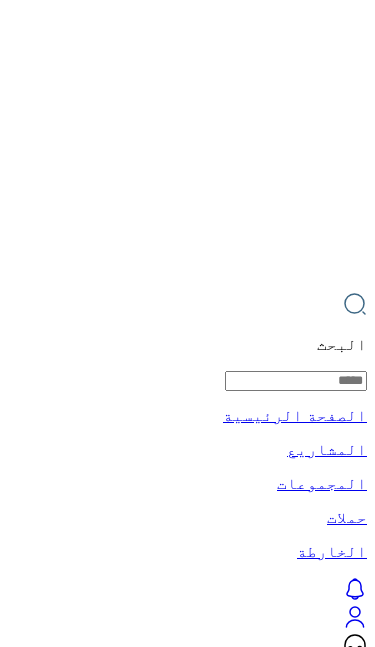 scroll, scrollTop: 0, scrollLeft: 0, axis: both 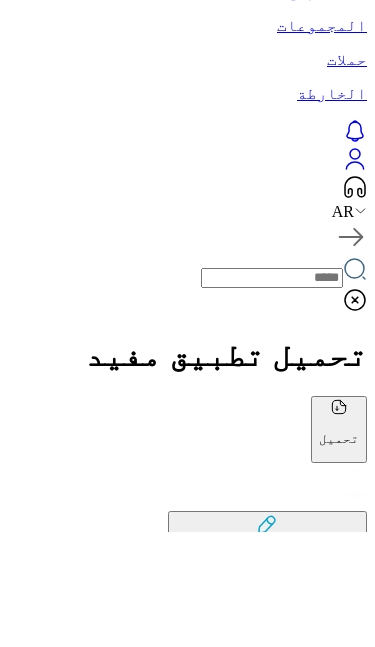 click on "الاسم  الرجاء إدخال اسم العرض الخاص بك. الاسم  [DISPLAY_NAME_LENGTH] تأييد" at bounding box center (187, 2760) 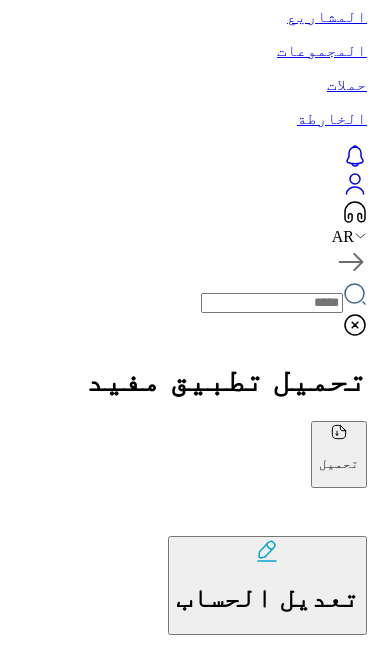 click on "الاسم" at bounding box center [187, 2536] 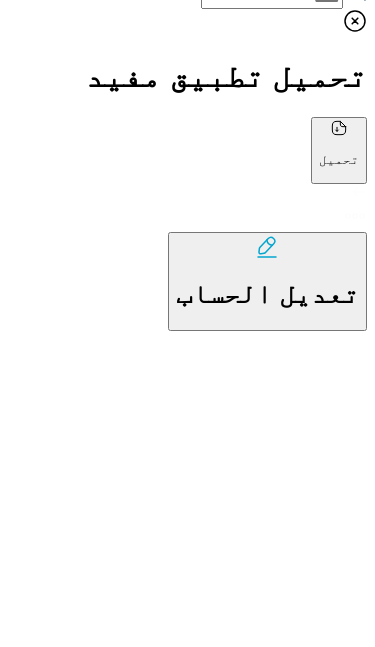 type on "**********" 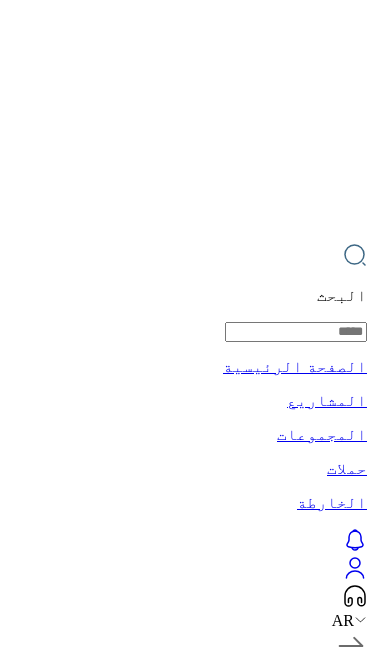 scroll, scrollTop: 0, scrollLeft: 0, axis: both 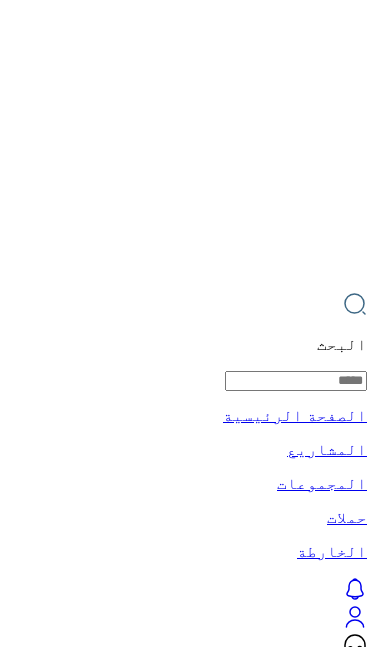 click at bounding box center (187, 323) 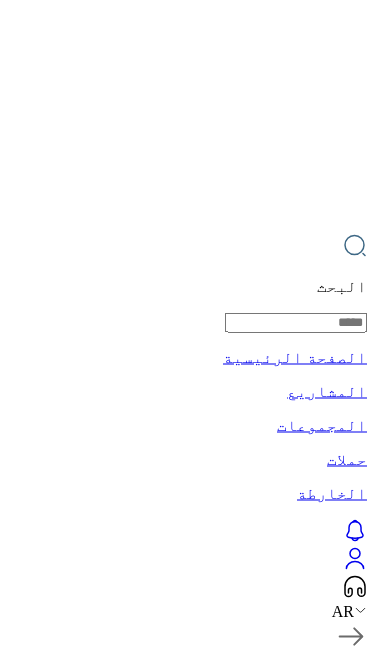 scroll, scrollTop: 0, scrollLeft: 0, axis: both 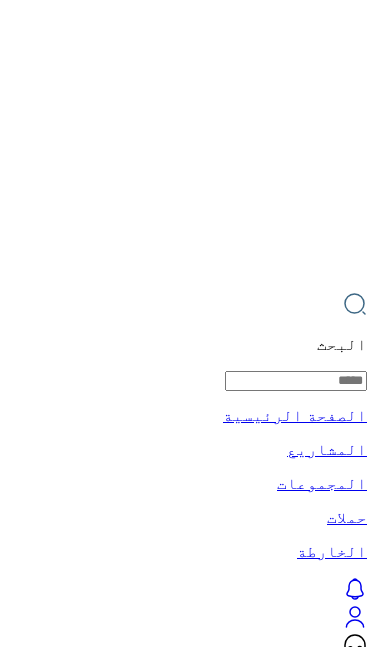 click on "الخارطة" at bounding box center [187, 2665] 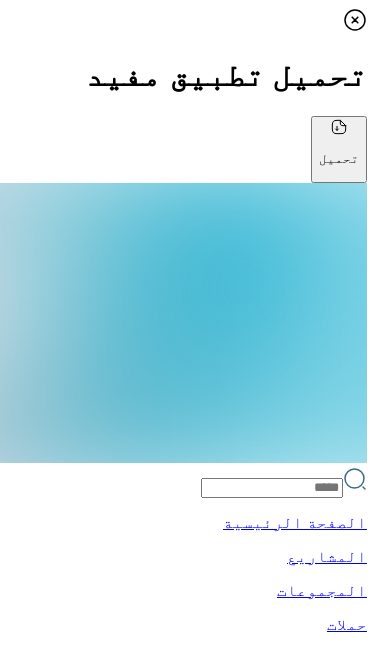 click 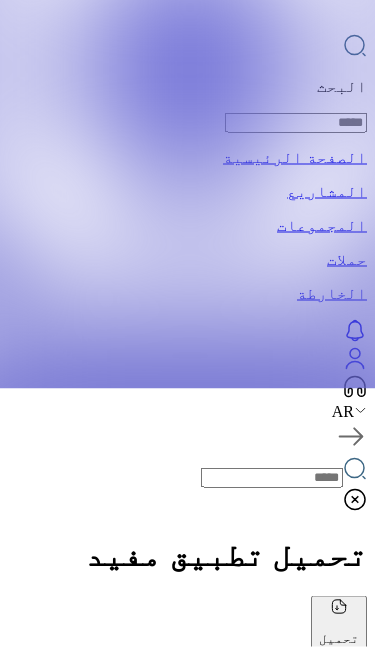 scroll, scrollTop: 259, scrollLeft: 0, axis: vertical 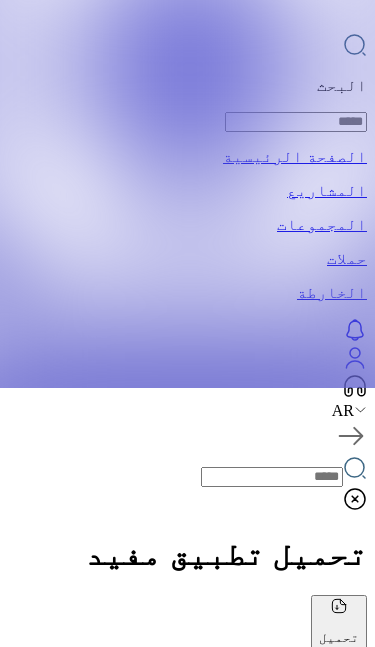 click on "شاهد أكثر" at bounding box center (325, 1197) 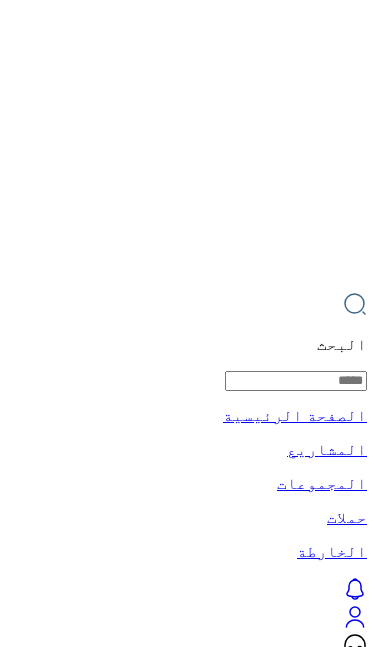 click at bounding box center (272, 962) 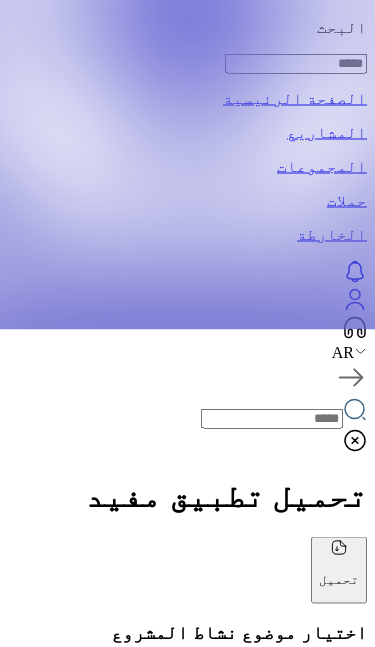 scroll, scrollTop: 318, scrollLeft: 0, axis: vertical 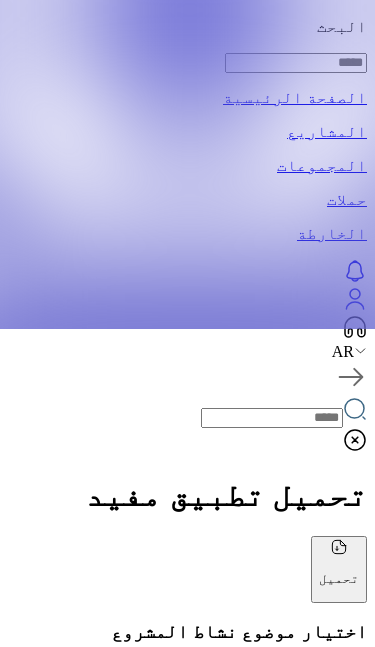 click on "إنشاء المشروع" at bounding box center (284, 2819) 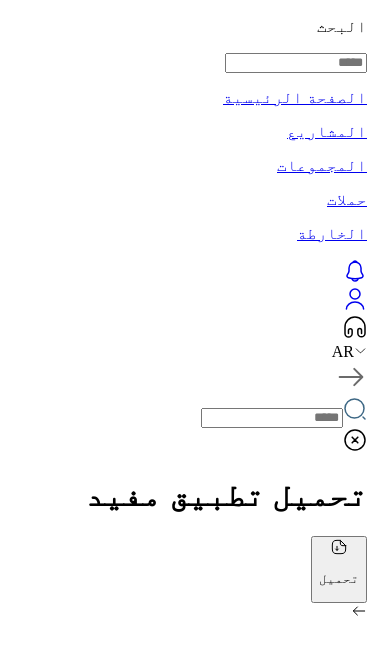 scroll, scrollTop: 0, scrollLeft: 0, axis: both 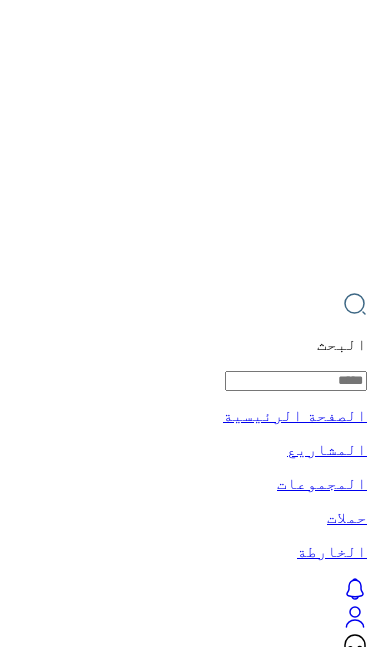 click at bounding box center (187, 323) 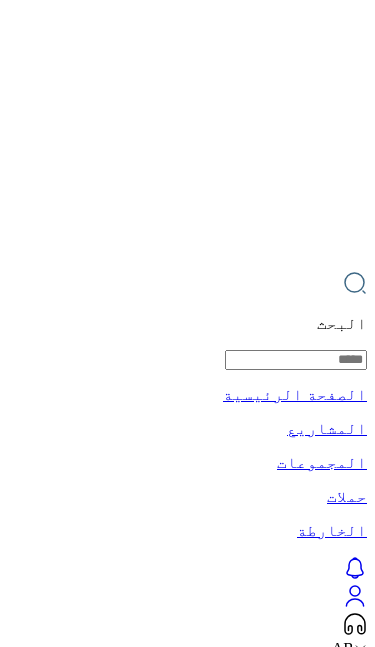 scroll, scrollTop: 41, scrollLeft: 0, axis: vertical 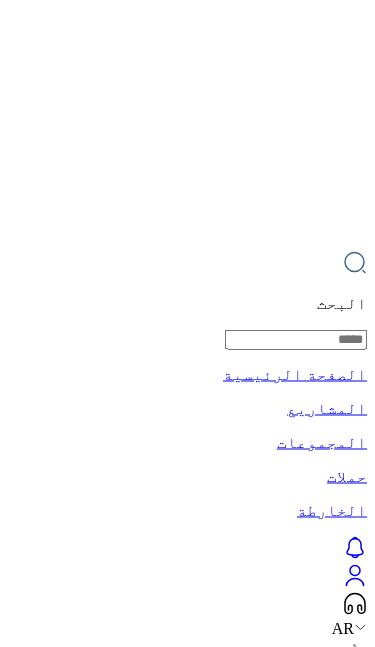 click at bounding box center [296, 1487] 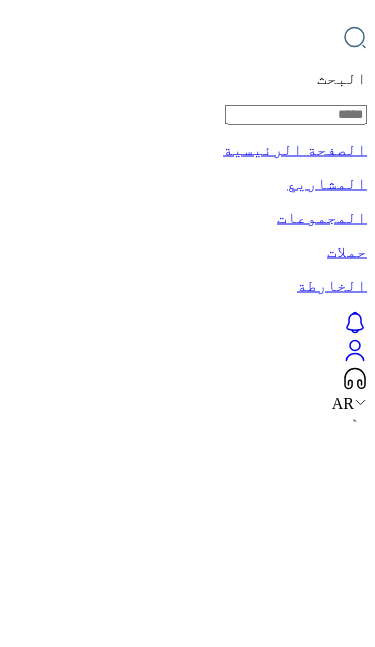 type on "**********" 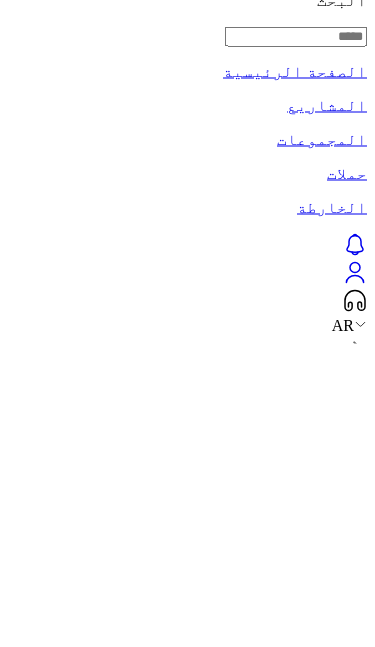 type on "**********" 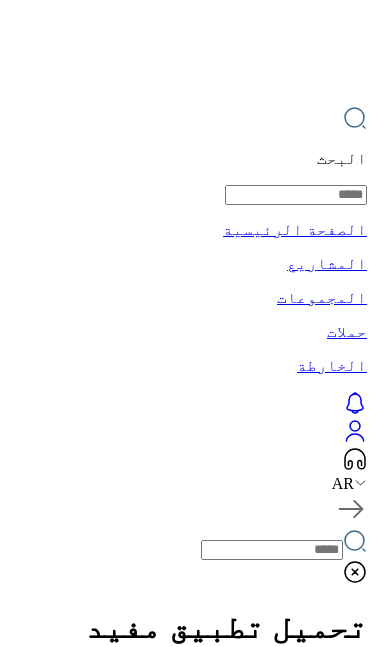 scroll, scrollTop: 0, scrollLeft: 0, axis: both 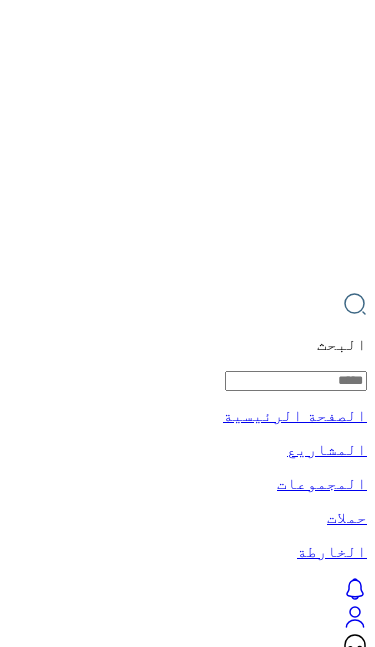 click 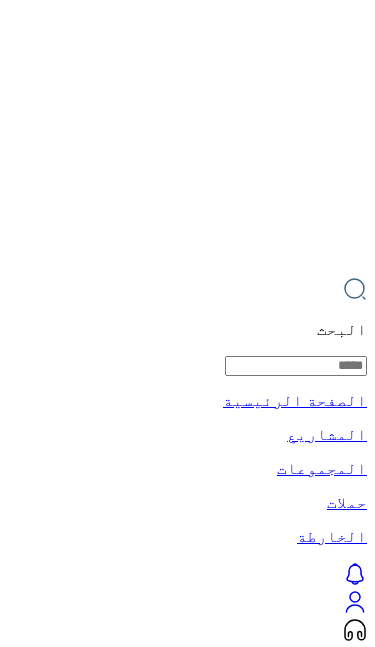 scroll, scrollTop: 28, scrollLeft: 0, axis: vertical 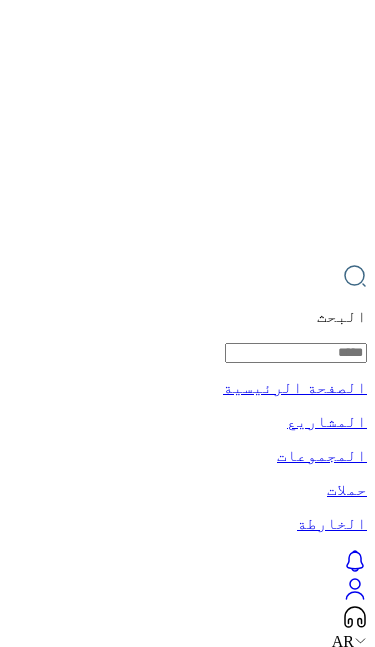 click on "سابق" at bounding box center (335, 2727) 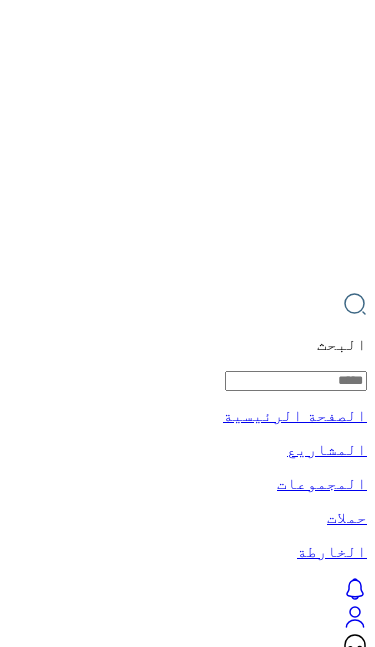 scroll, scrollTop: 0, scrollLeft: 0, axis: both 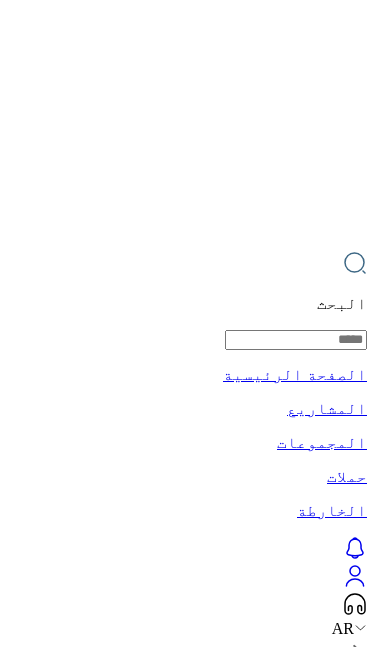 click on "**********" at bounding box center [218, 1643] 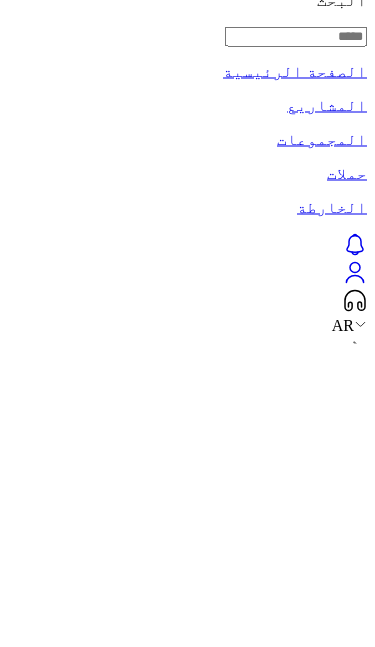 type on "**********" 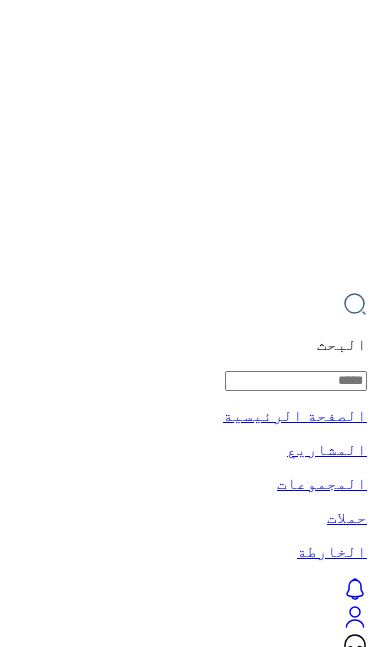 scroll, scrollTop: 0, scrollLeft: -76, axis: horizontal 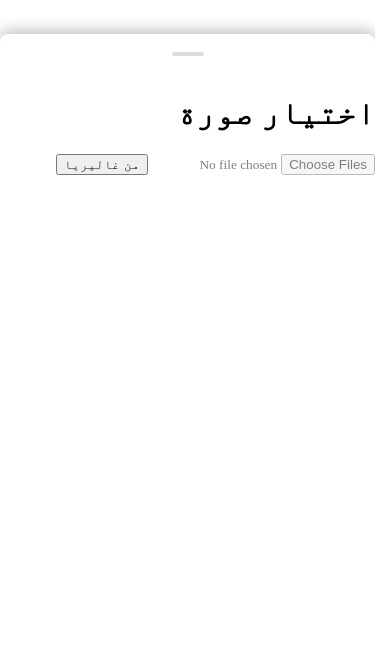 click on "اختيار صورة من غاليريا" at bounding box center (187, 124) 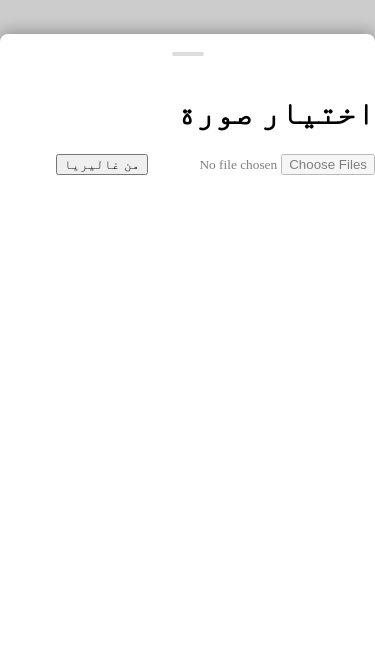 click on "من غاليريا" at bounding box center [102, 164] 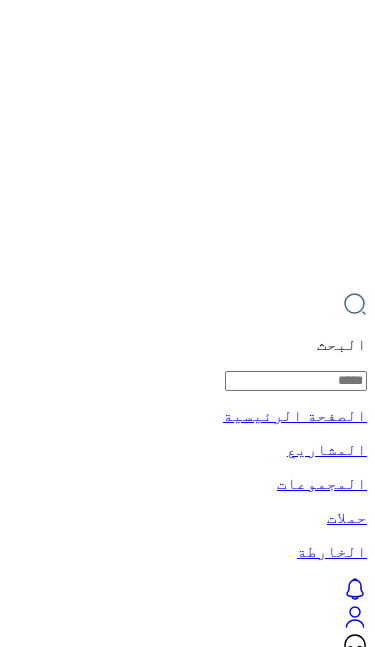 click 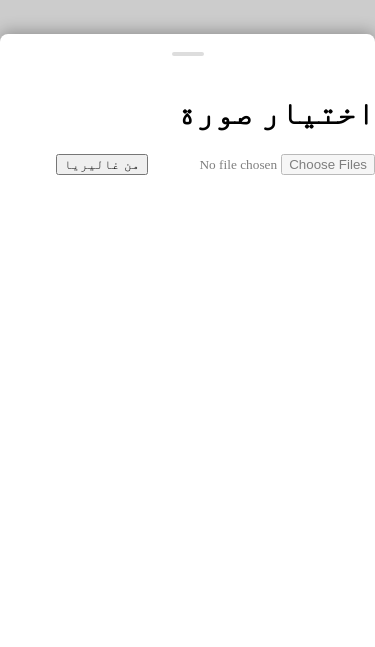 click on "من غاليريا" at bounding box center [102, 164] 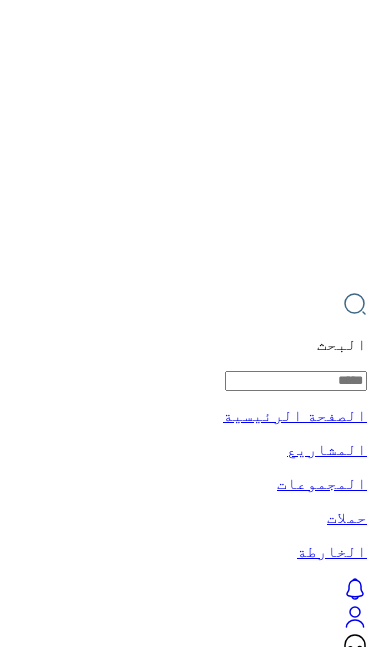 click 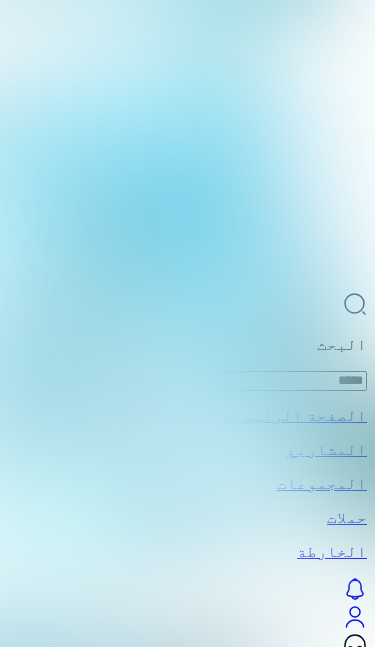 scroll, scrollTop: 0, scrollLeft: -228, axis: horizontal 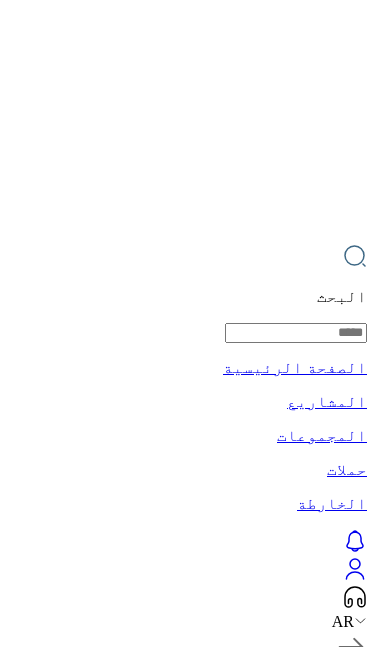 click on "التالي" at bounding box center (259, 1512) 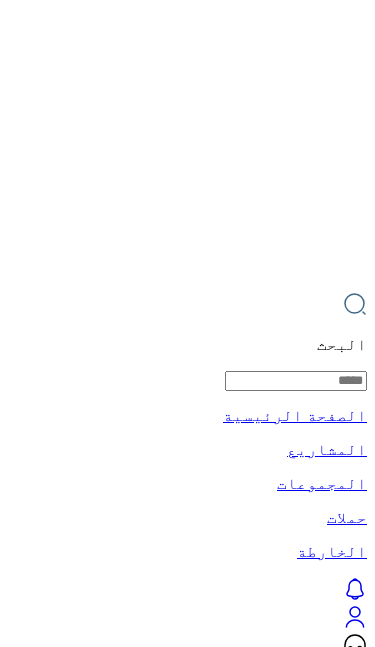 click on "سابق" at bounding box center (335, 1789) 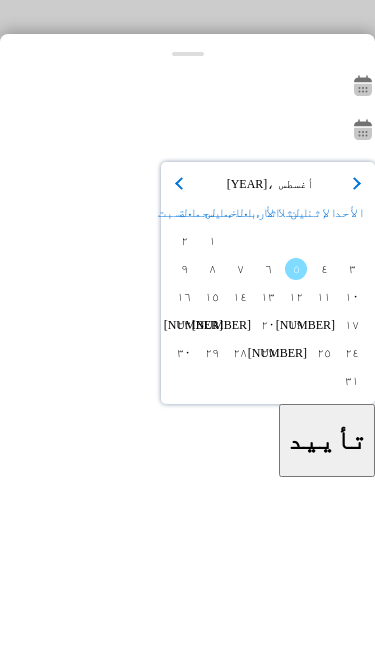 click at bounding box center (187, 323) 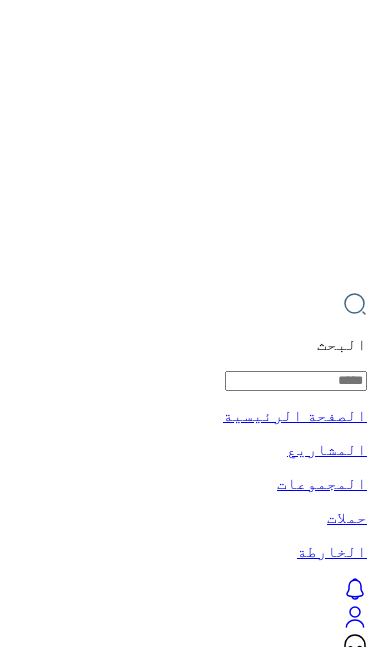 click on "التالي" at bounding box center [259, 1511] 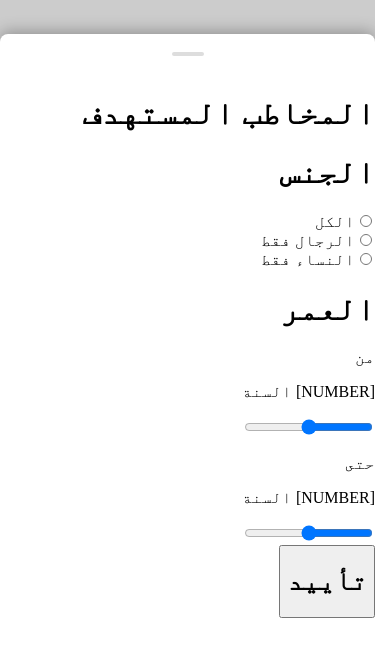 click at bounding box center [187, 323] 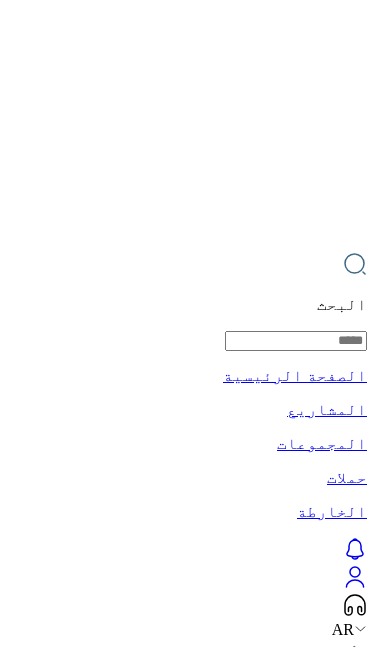 scroll, scrollTop: 48, scrollLeft: 0, axis: vertical 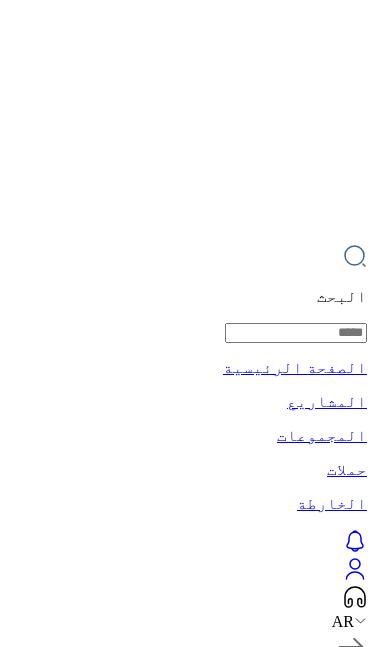 click at bounding box center [296, 1700] 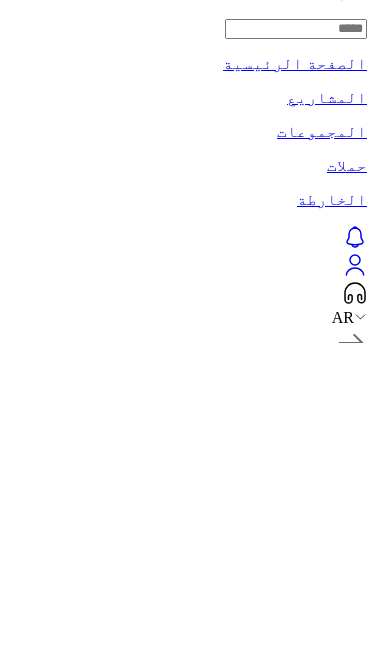 click on "**********" at bounding box center [187, 1519] 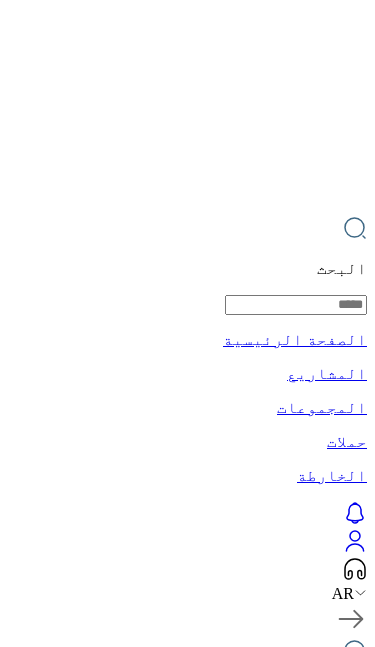 click on "**********" at bounding box center (296, 1672) 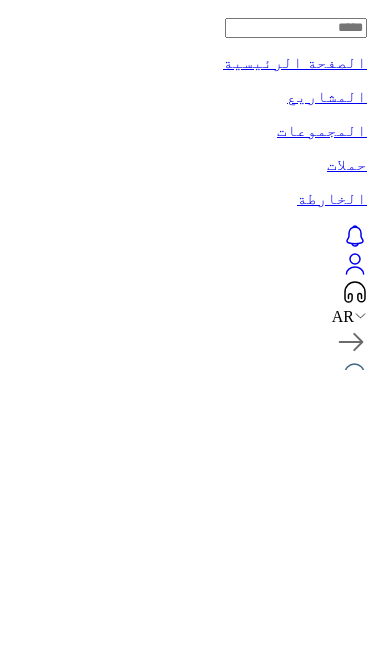 type on "*" 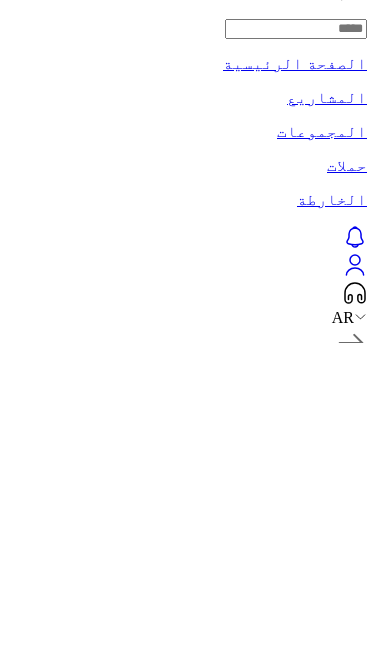 click at bounding box center (296, 1700) 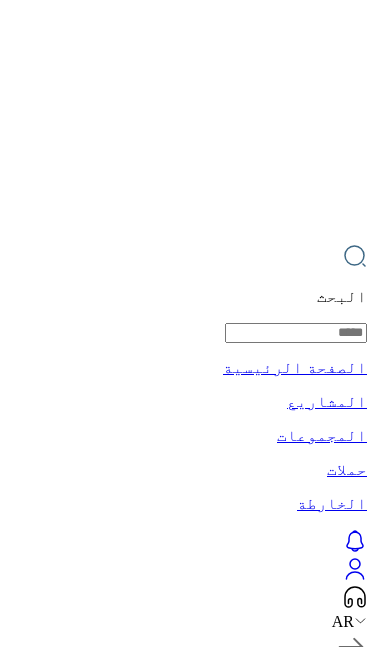 click on "رابط" at bounding box center [187, 1664] 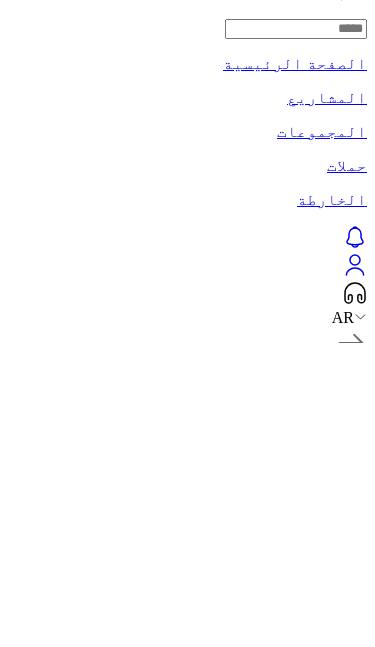 click at bounding box center [296, 1700] 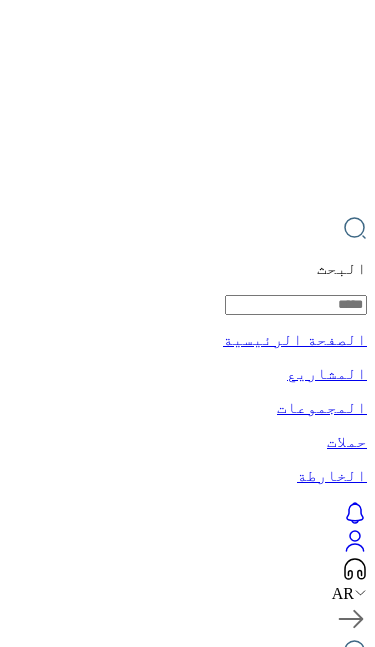 click on "**********" at bounding box center [296, 1672] 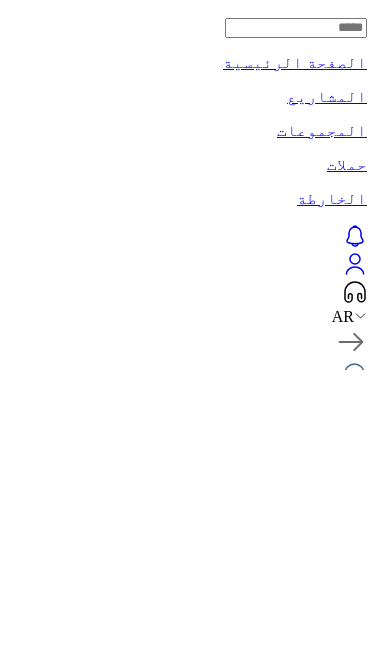 type on "*******" 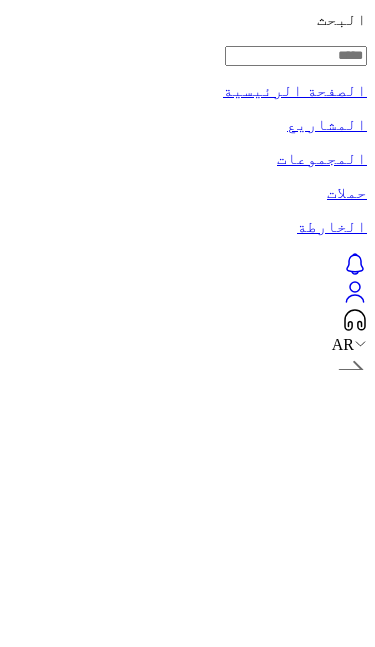 type 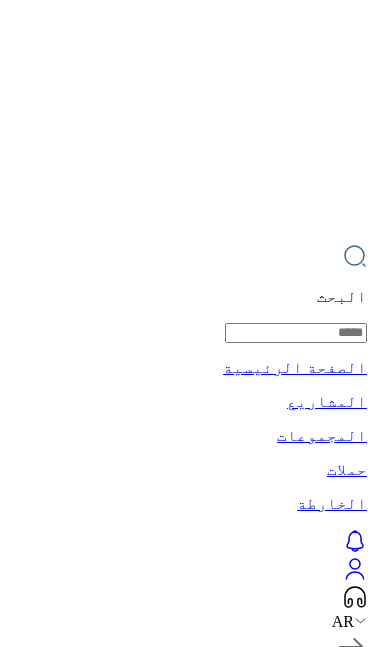 scroll, scrollTop: 0, scrollLeft: 0, axis: both 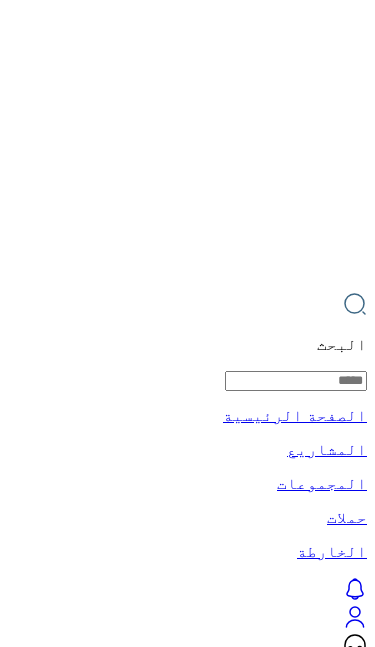 click at bounding box center [296, 1483] 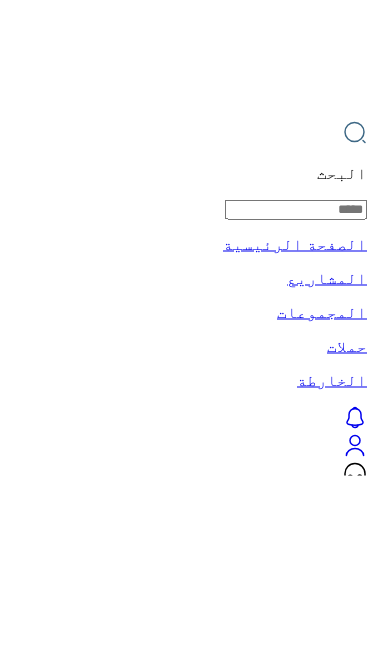 click 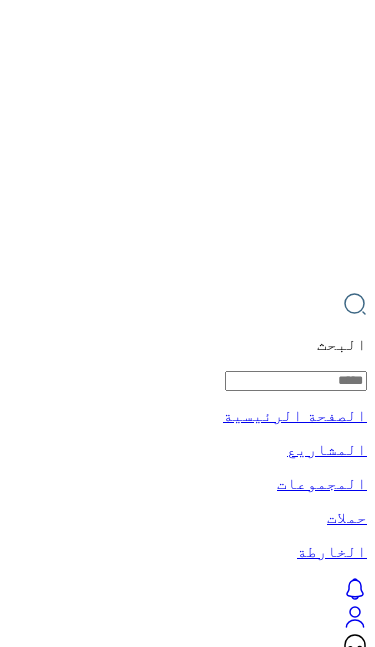 click 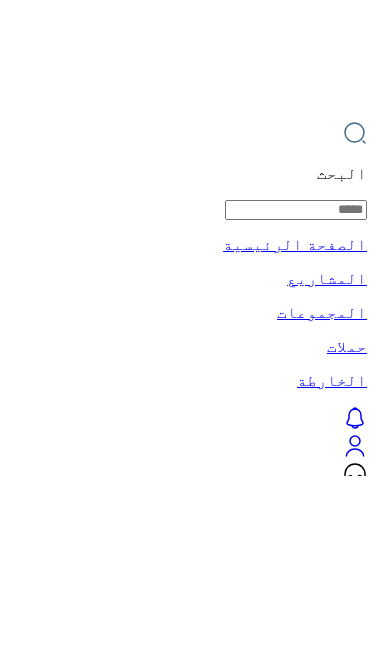 type on "*" 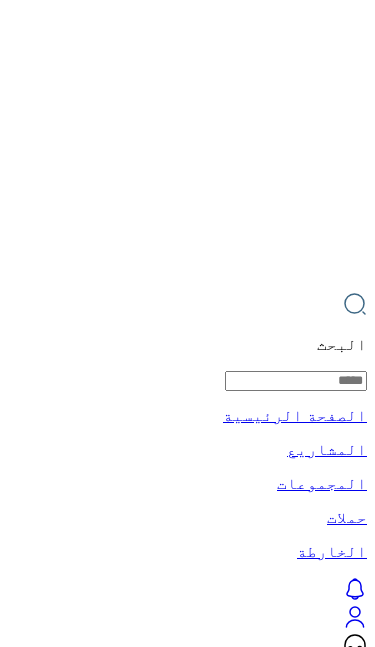 click on "التالي" at bounding box center (259, 1552) 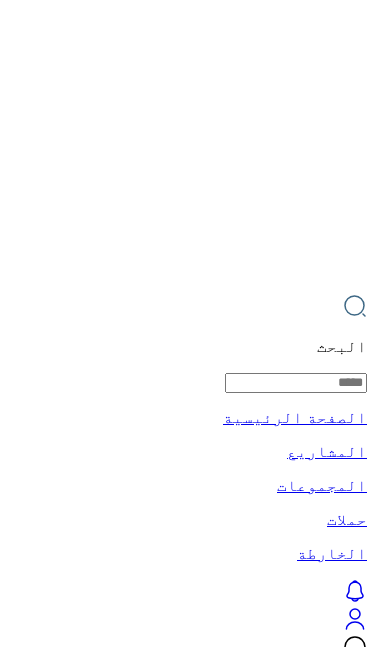 scroll, scrollTop: 1, scrollLeft: 0, axis: vertical 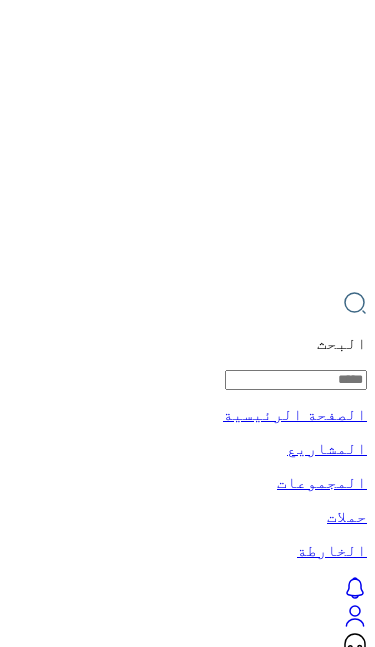 click on "تأييد" at bounding box center [265, 1773] 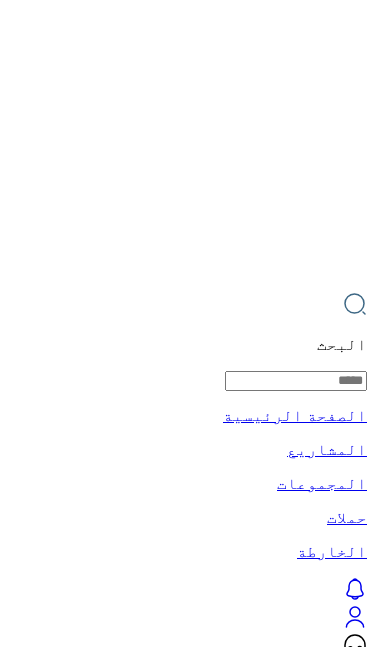 click on "الانتقال إلى إدارة المشروع" at bounding box center (218, 1545) 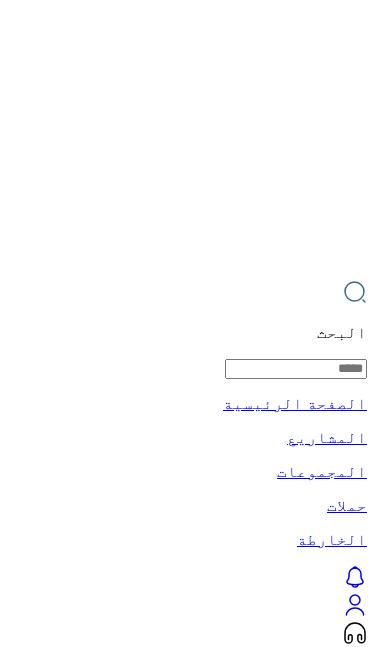 scroll, scrollTop: 42, scrollLeft: 0, axis: vertical 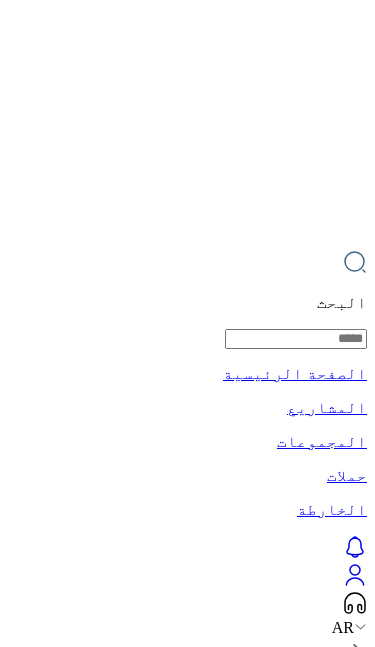 click on "الرئيسة" at bounding box center (187, 2249) 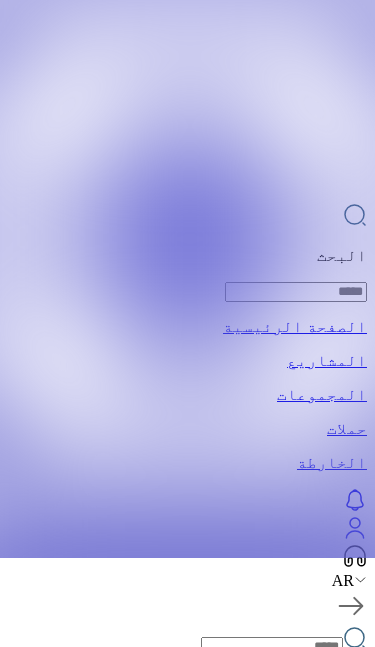 scroll, scrollTop: 0, scrollLeft: 0, axis: both 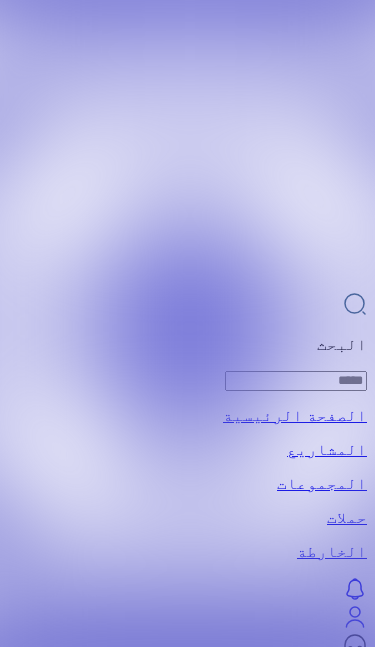 click on "البحث" at bounding box center [187, 345] 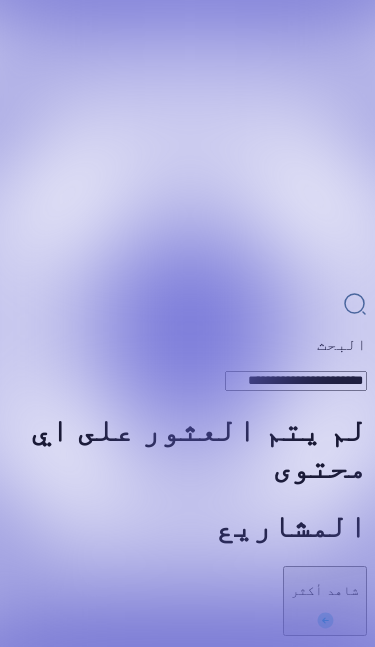 type on "**********" 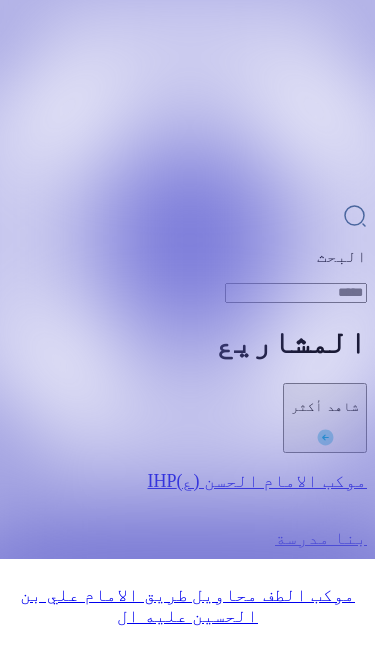 scroll, scrollTop: 89, scrollLeft: 0, axis: vertical 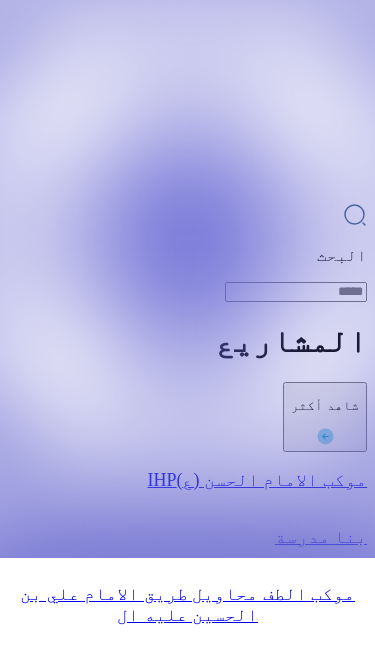 click at bounding box center [274, 2592] 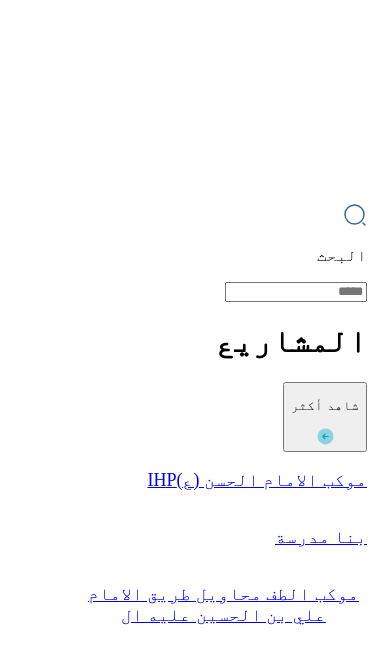 scroll, scrollTop: 0, scrollLeft: 0, axis: both 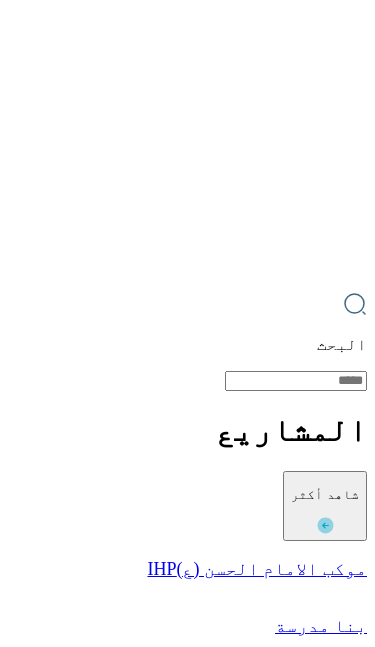 click 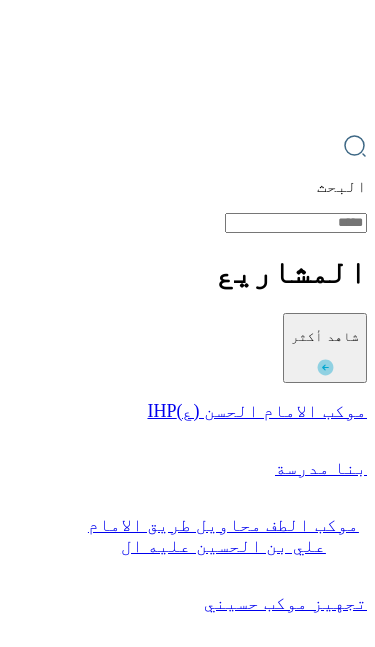 scroll, scrollTop: 157, scrollLeft: 0, axis: vertical 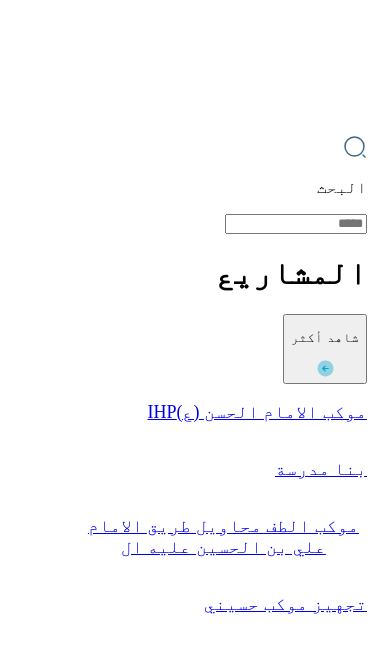 click 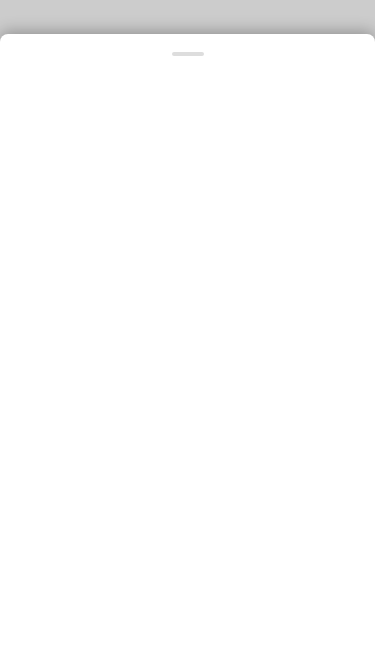 click at bounding box center [187, 323] 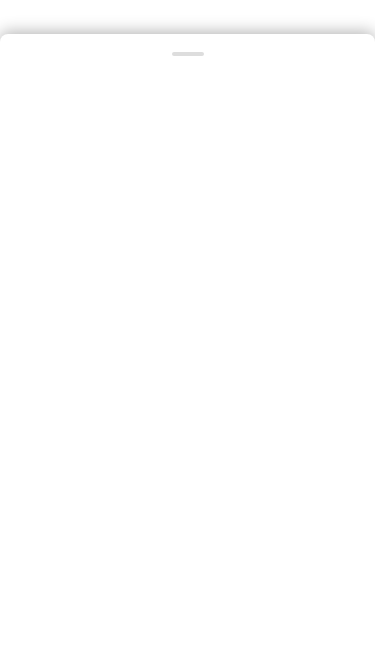 scroll, scrollTop: 157, scrollLeft: 0, axis: vertical 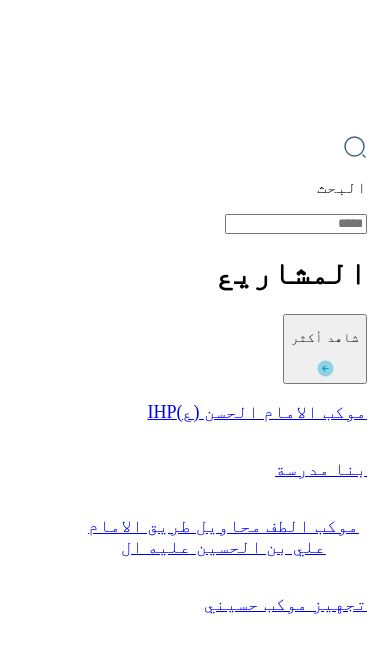 click 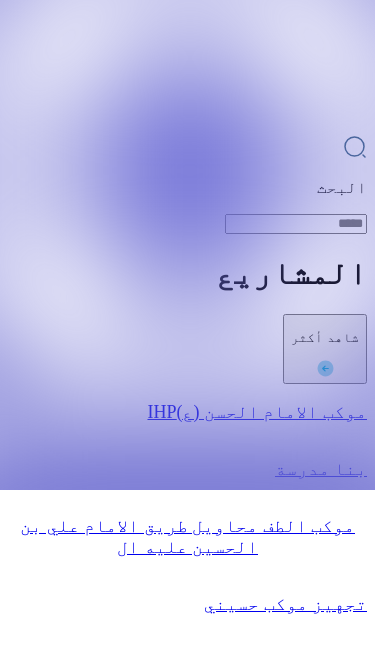 scroll, scrollTop: 89, scrollLeft: 0, axis: vertical 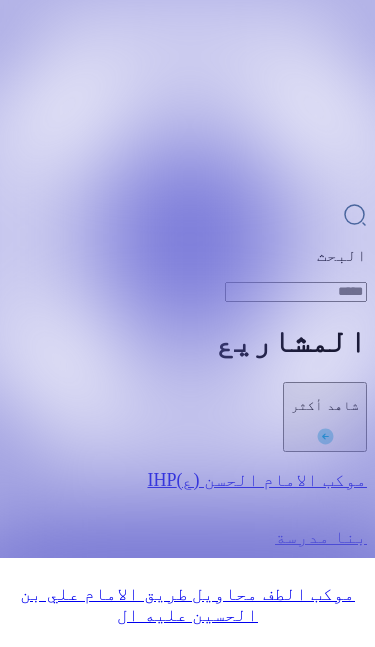 click 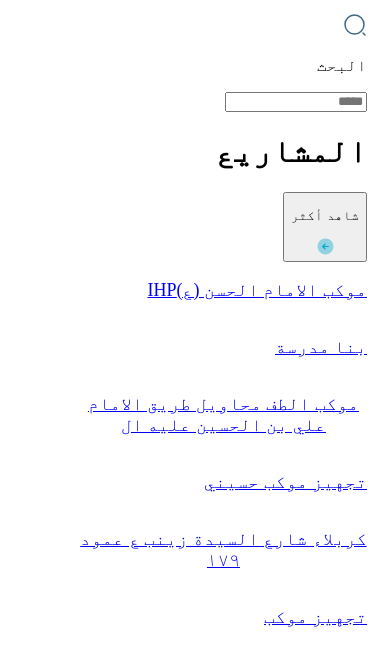 scroll, scrollTop: 278, scrollLeft: 0, axis: vertical 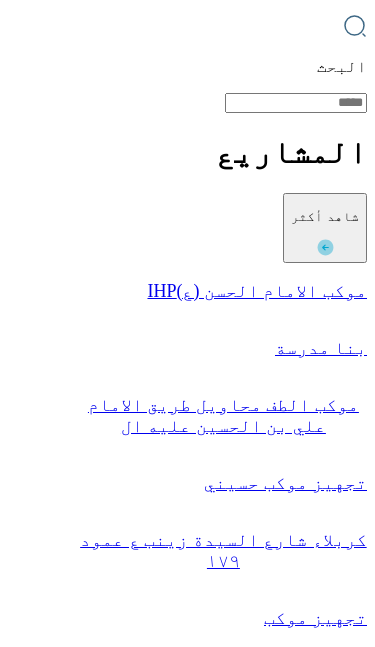 click on "مشاريعي" at bounding box center [187, 3057] 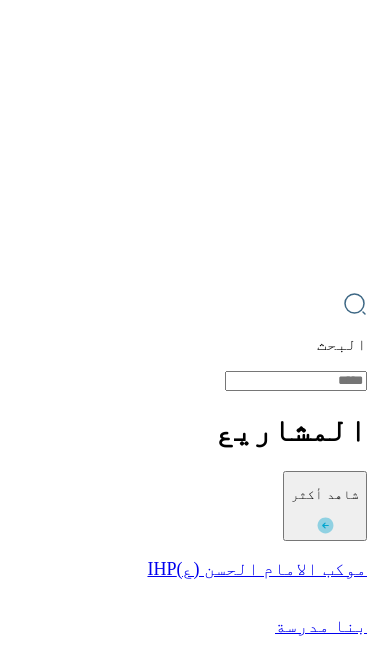 click at bounding box center (187, 323) 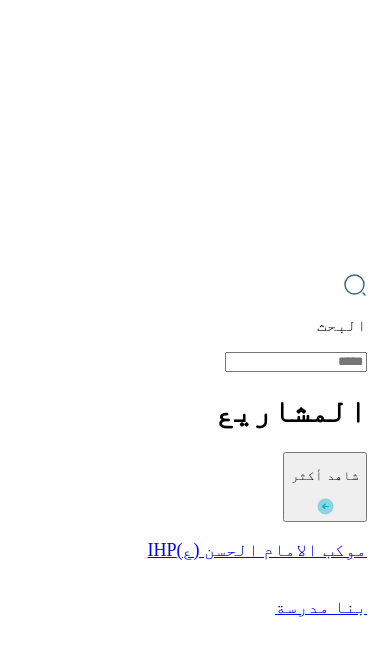 scroll, scrollTop: 10, scrollLeft: 0, axis: vertical 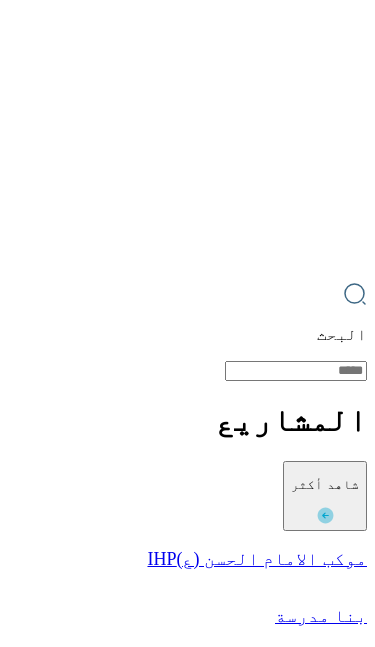 click 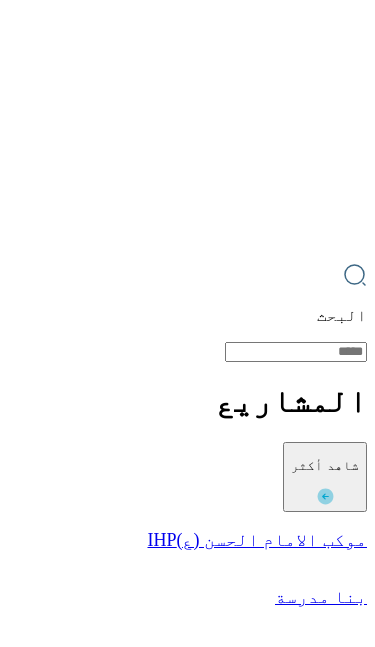 scroll, scrollTop: 28, scrollLeft: 0, axis: vertical 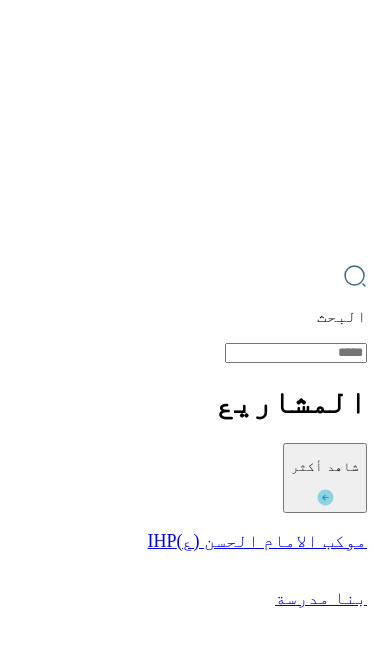 click at bounding box center [187, 2680] 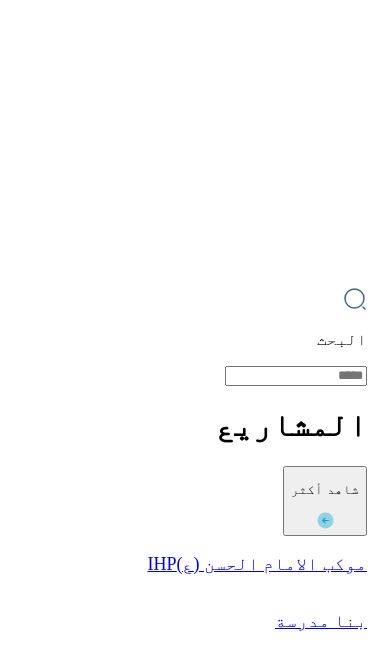 scroll, scrollTop: 0, scrollLeft: 0, axis: both 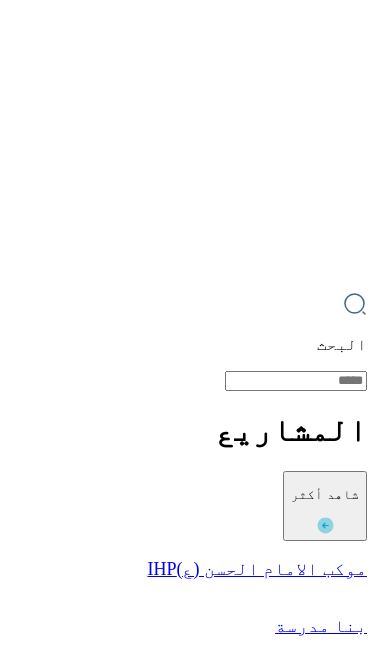 click 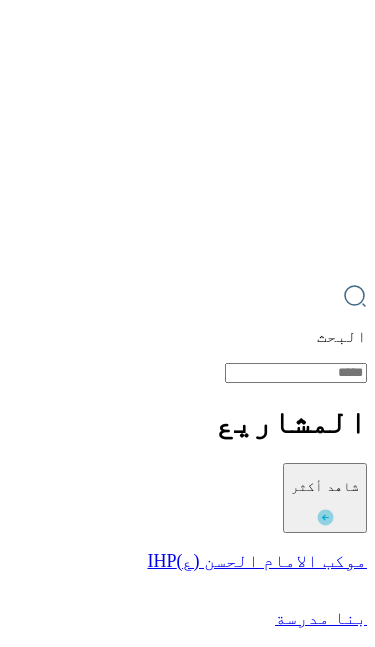 click on "موكب أبي عبدالله الحسين عامود 596" at bounding box center [187, 2632] 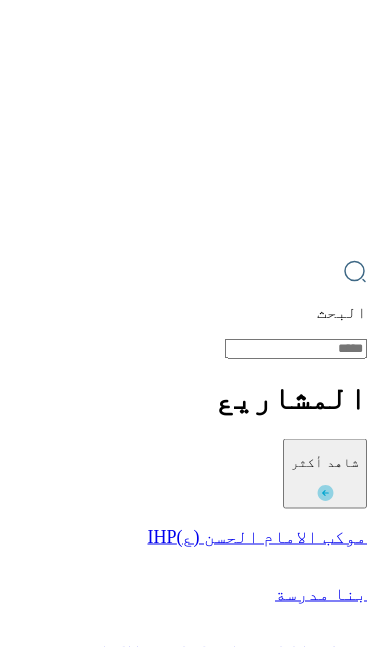scroll, scrollTop: 42, scrollLeft: 0, axis: vertical 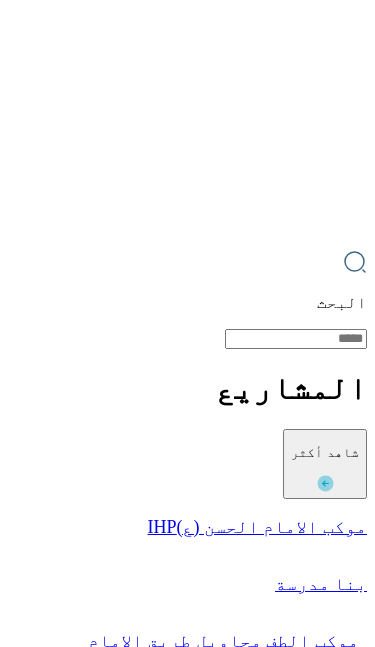 click 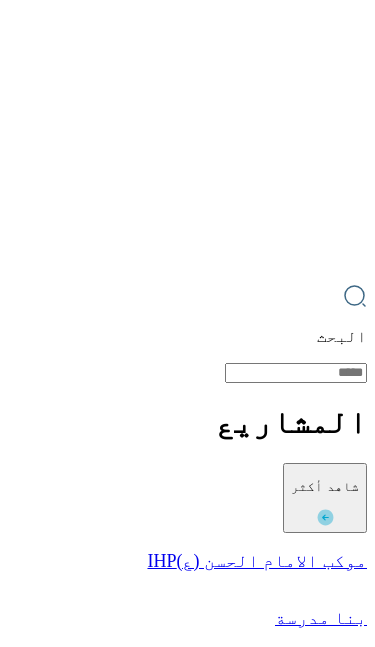 scroll, scrollTop: 0, scrollLeft: 0, axis: both 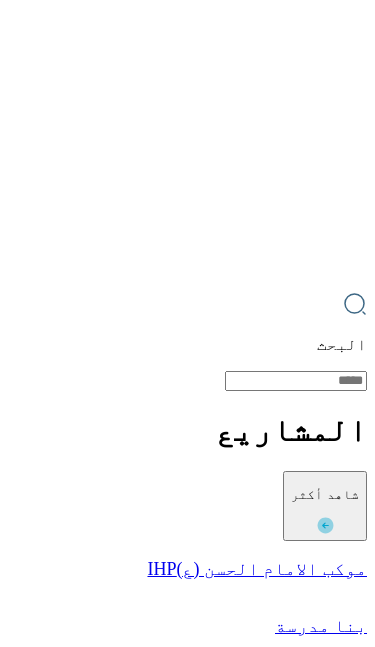 click on "التالي" at bounding box center [323, 3149] 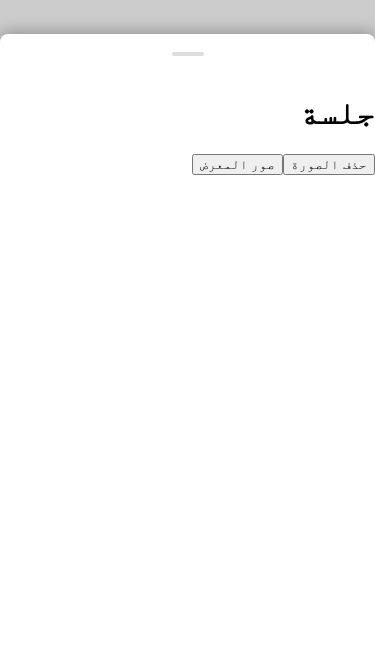 click on "صور المعرض" at bounding box center (238, 164) 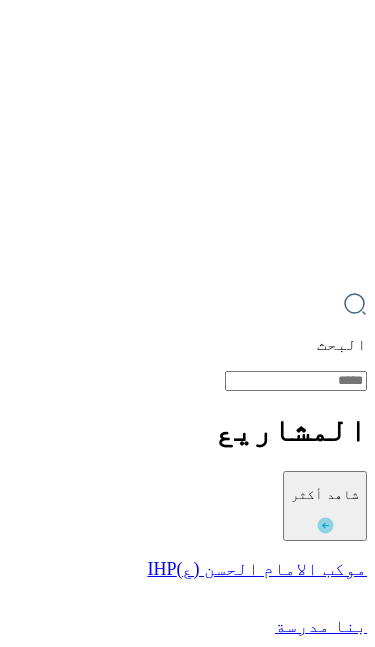 click 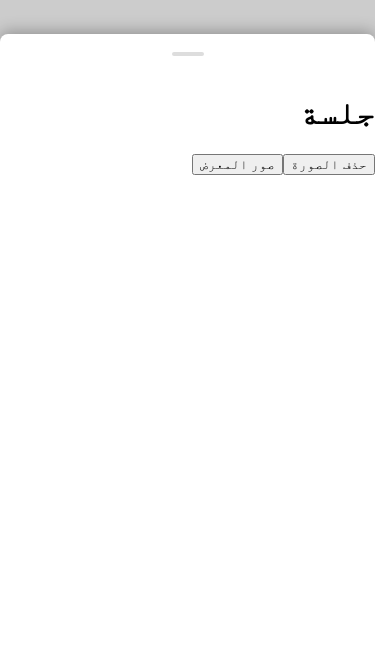 click on "صور المعرض" at bounding box center [238, 164] 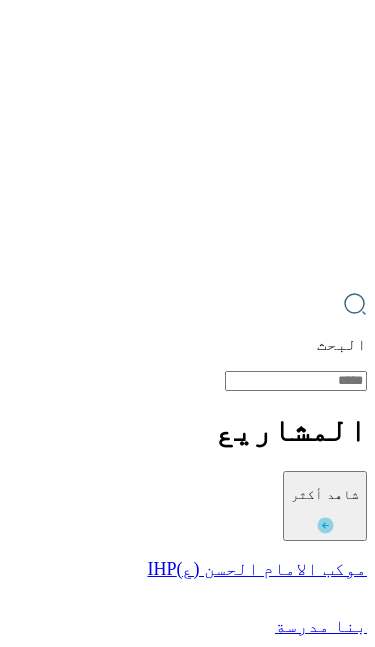 click 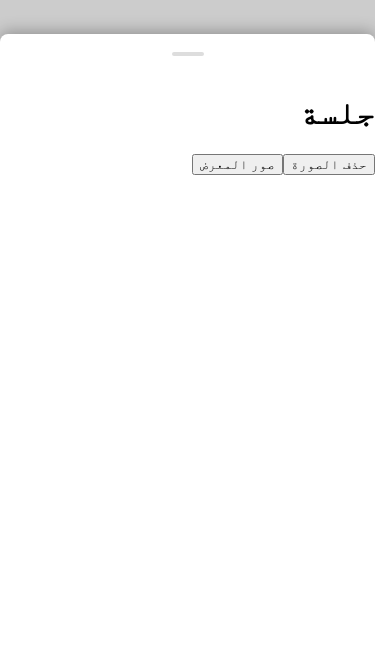 click on "حذف الصورة" at bounding box center [329, 164] 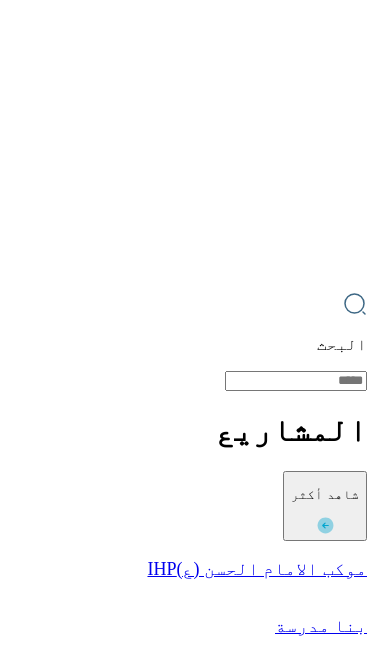 click on "إضافة صورة" at bounding box center (187, 2990) 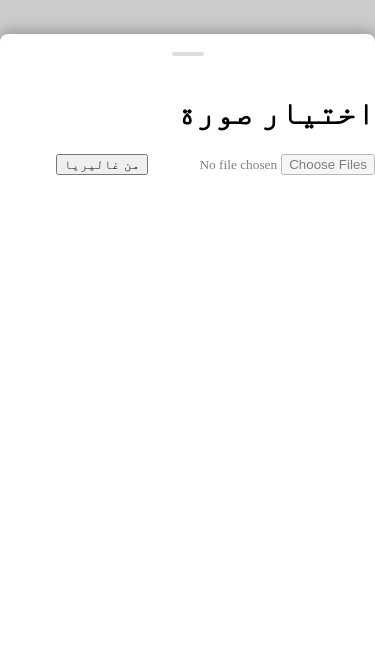 click at bounding box center [187, 323] 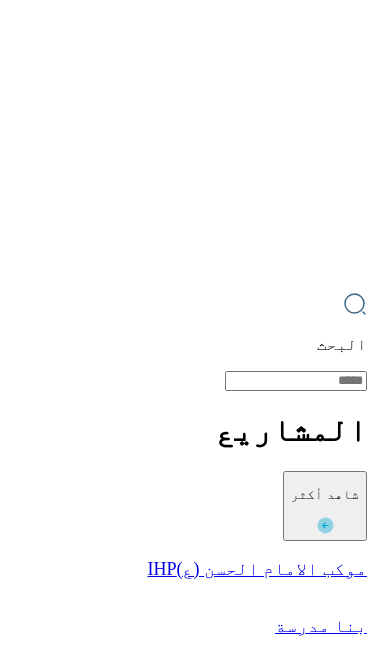 click 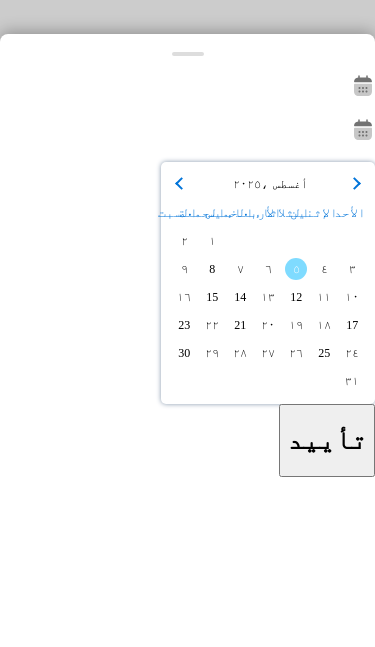 click at bounding box center [187, 323] 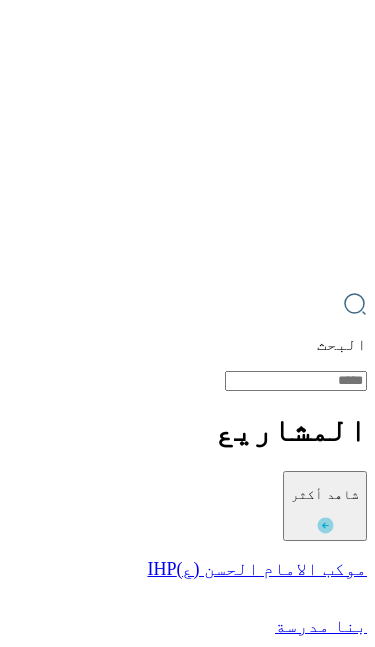 click on "التالي" at bounding box center [259, 2944] 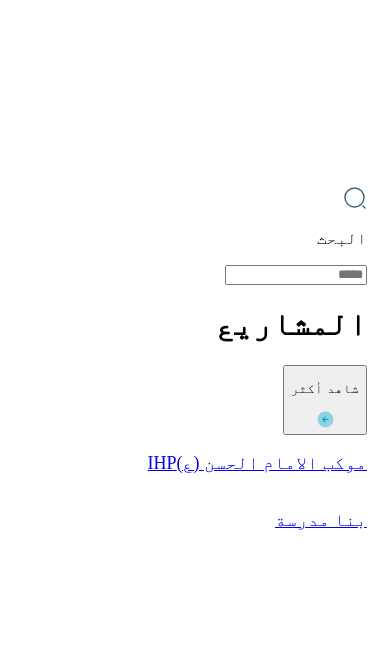 type on "********" 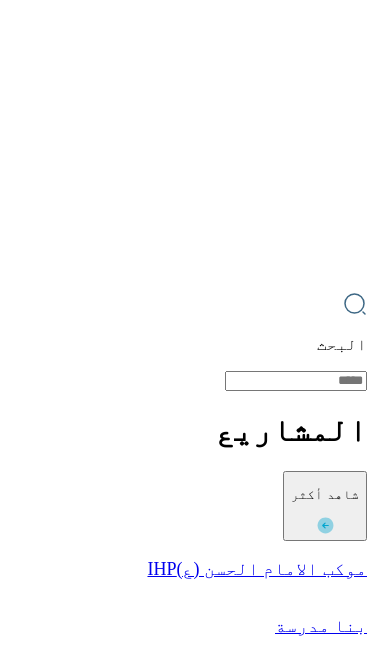 click on "التالي" at bounding box center [259, 2985] 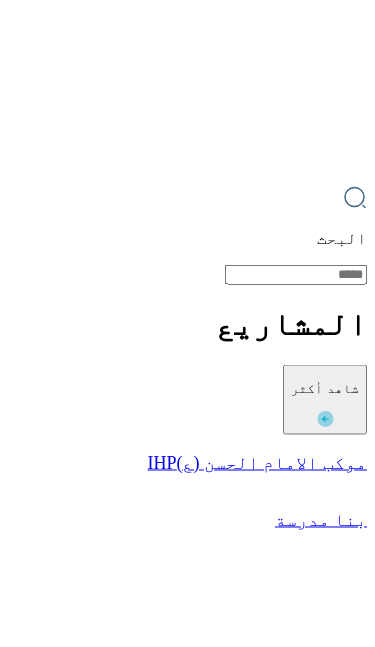 click on "معلومات البنكي يرجى تسجيل رقم حسابك وبطاقتك المصرفية للإيداع المباشر.   اسم البنك / الحساب 0/30   رقم الحساب 0/30   رقم البطاقة 0/16" at bounding box center (187, 2976) 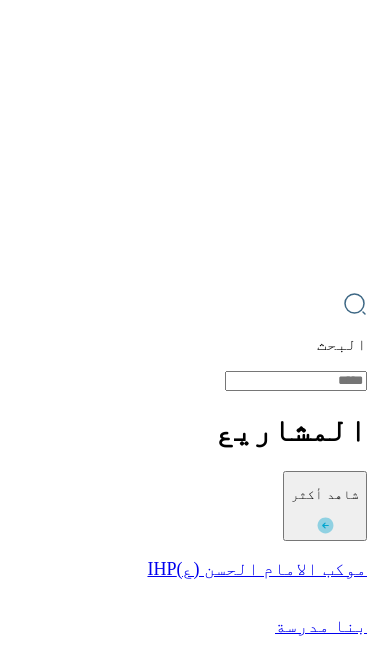 click on "تأييد" at bounding box center [265, 3207] 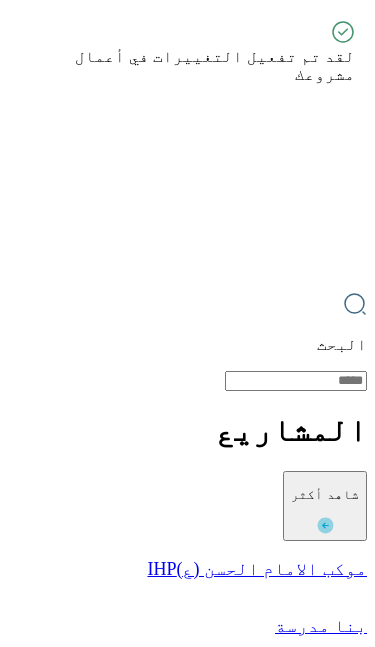 click on "الانتقال إلى إدارة المشروع" at bounding box center (218, 2978) 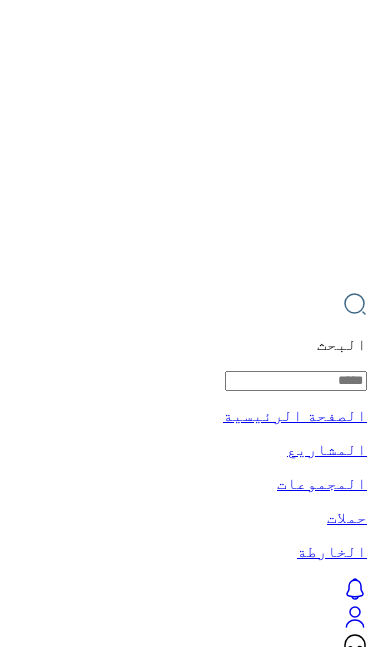 scroll, scrollTop: 0, scrollLeft: 0, axis: both 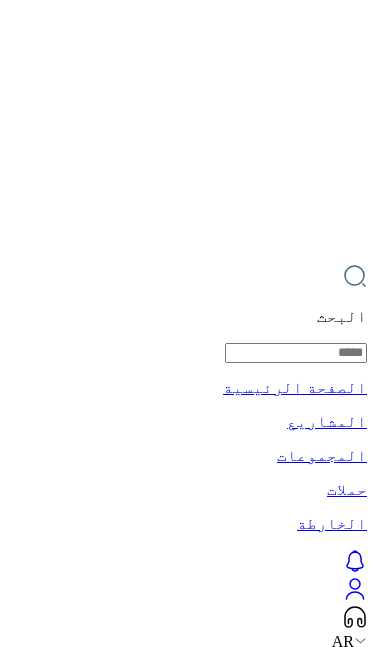 click on "موكب أبي عبدالله الحسين عامود 596" at bounding box center [187, 1005] 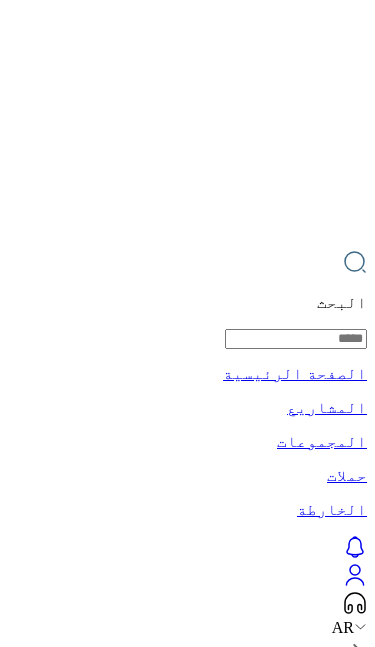click 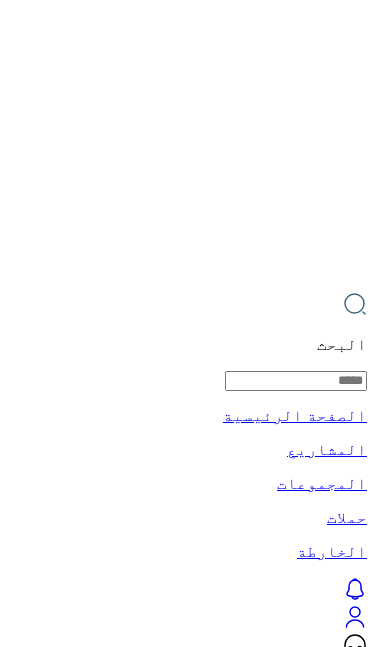 click 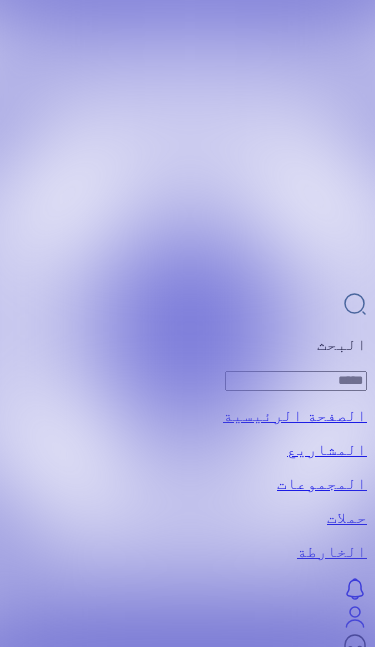 click 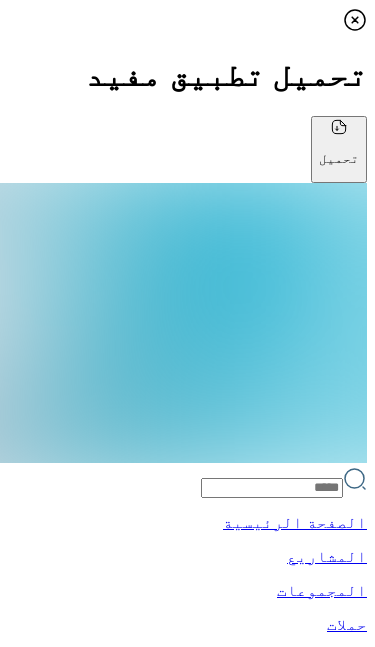 click at bounding box center [536, 5676] 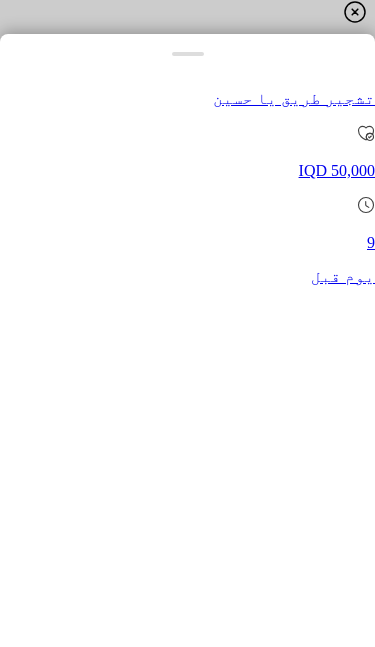click at bounding box center [187, 323] 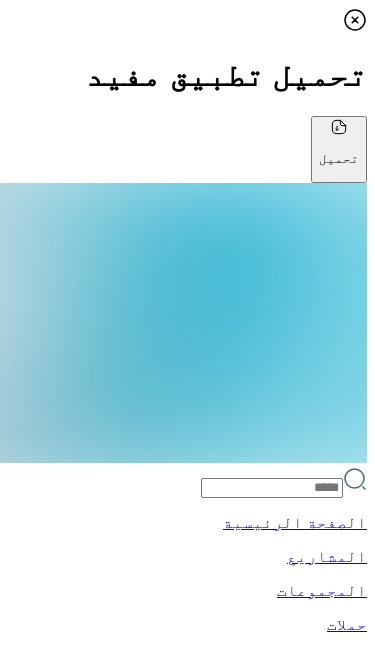 click at bounding box center [242, 1133] 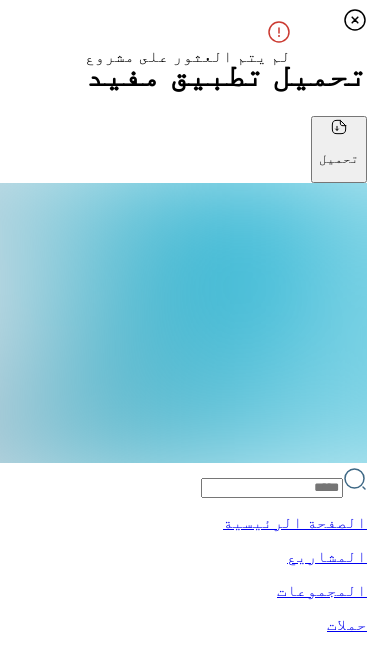 click on "الثقافة" at bounding box center [264, 891] 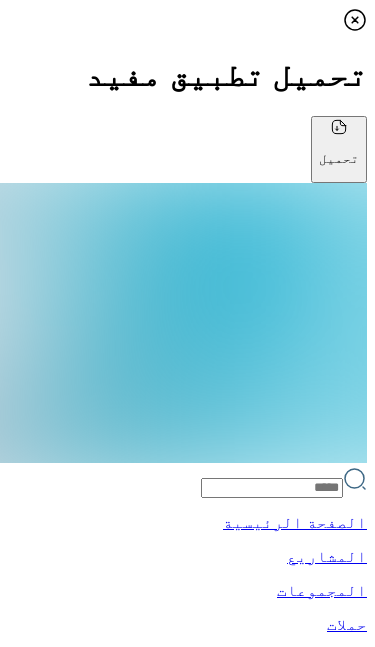 click at bounding box center (242, 1133) 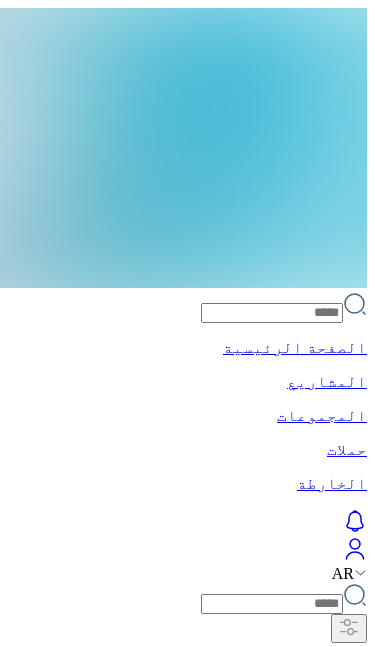 click 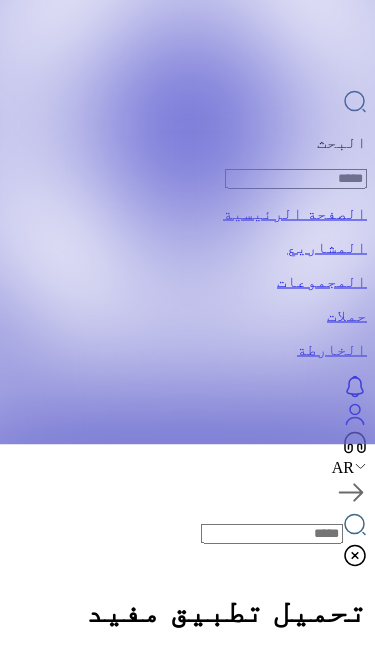 scroll, scrollTop: 210, scrollLeft: 0, axis: vertical 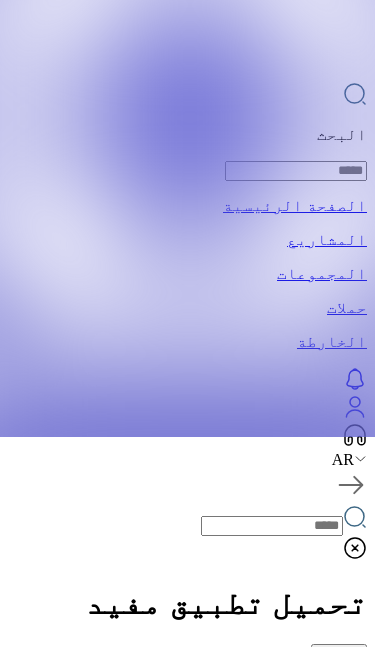 click on "شاهد أكثر" at bounding box center [325, 1246] 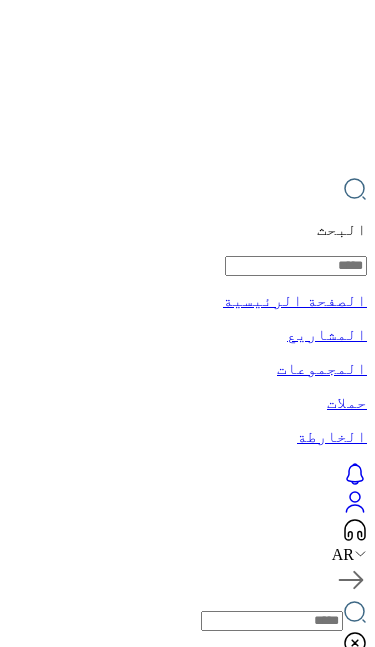 scroll, scrollTop: 0, scrollLeft: 0, axis: both 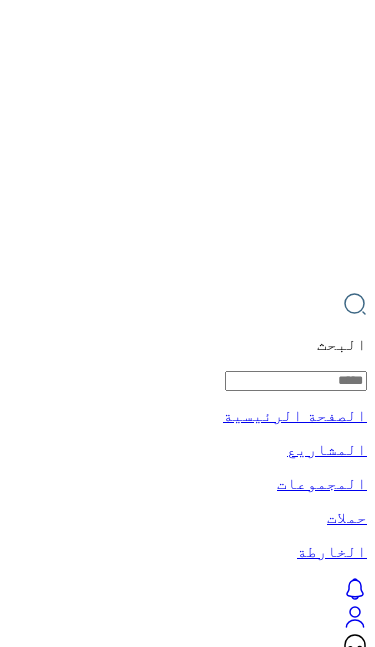 click at bounding box center (272, 962) 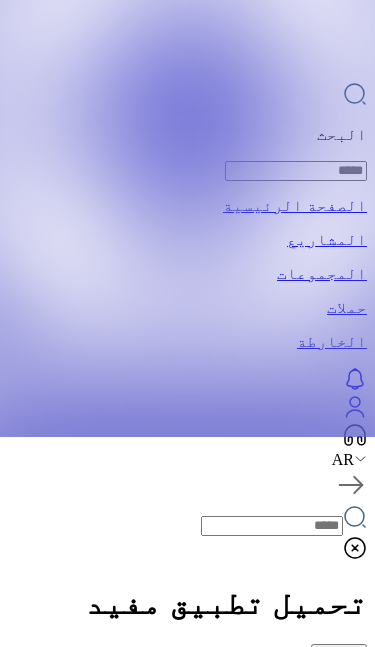 click on "شاهد أكثر" at bounding box center (325, 1246) 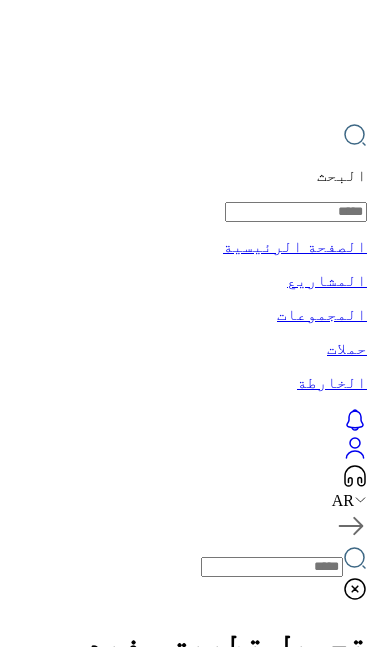 scroll, scrollTop: 168, scrollLeft: 0, axis: vertical 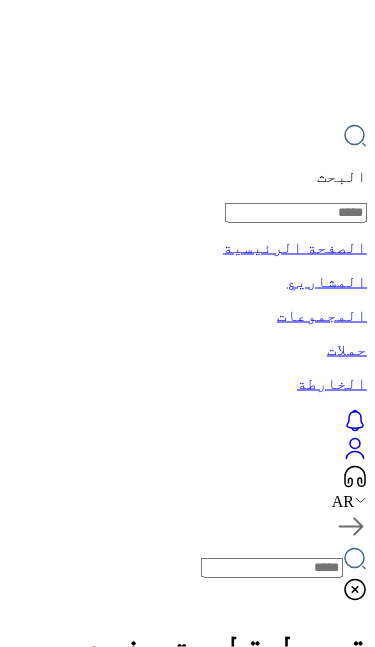 click on "الموضوع" at bounding box center [175, 867] 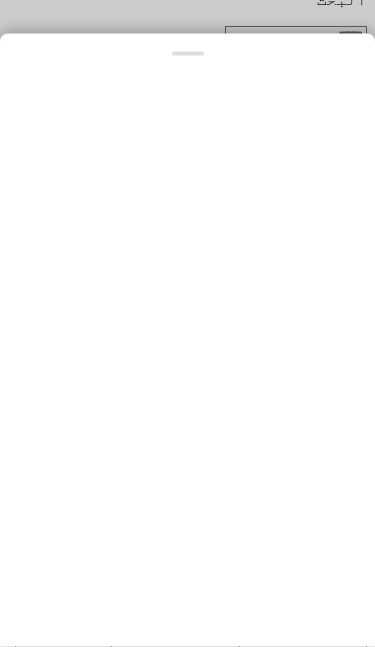 scroll, scrollTop: 0, scrollLeft: 0, axis: both 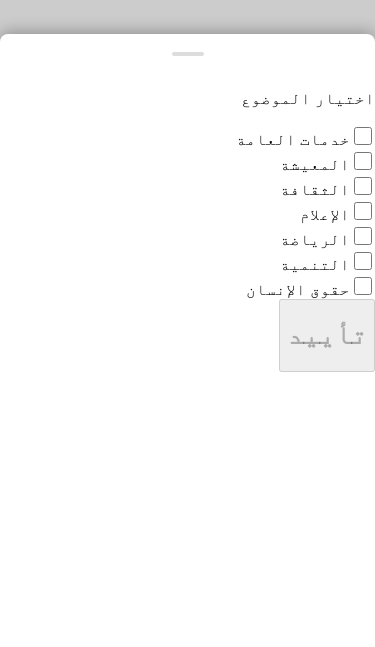 click at bounding box center (187, 323) 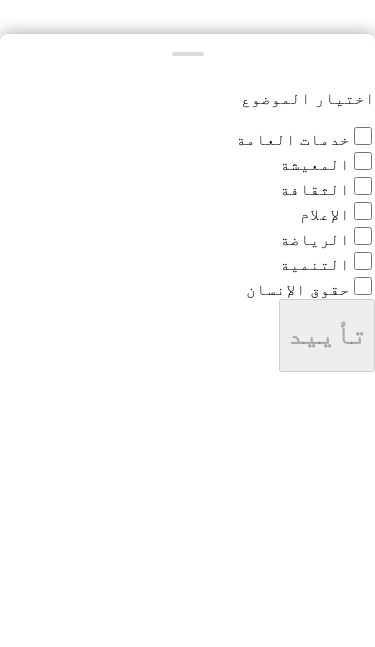 scroll, scrollTop: 169, scrollLeft: 0, axis: vertical 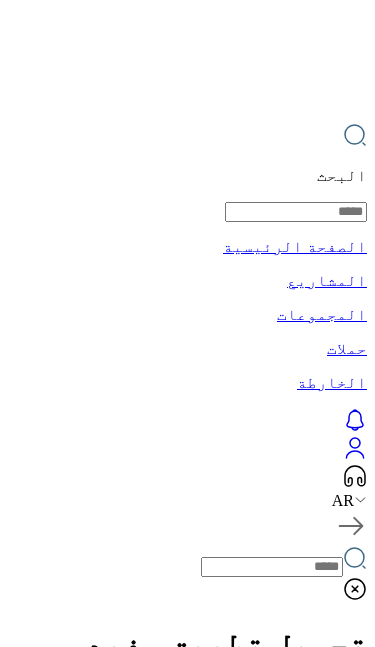 click on "الأحدث" at bounding box center [63, 866] 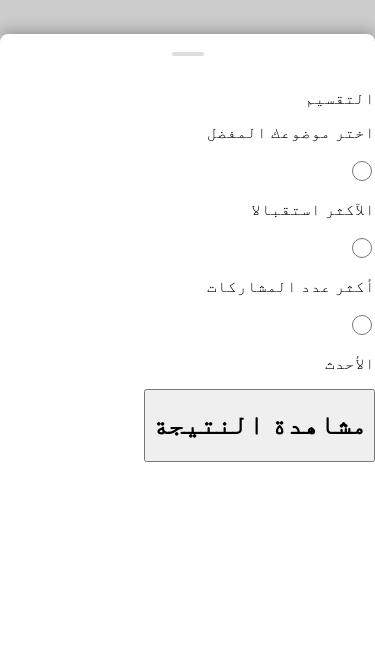 click at bounding box center [187, 323] 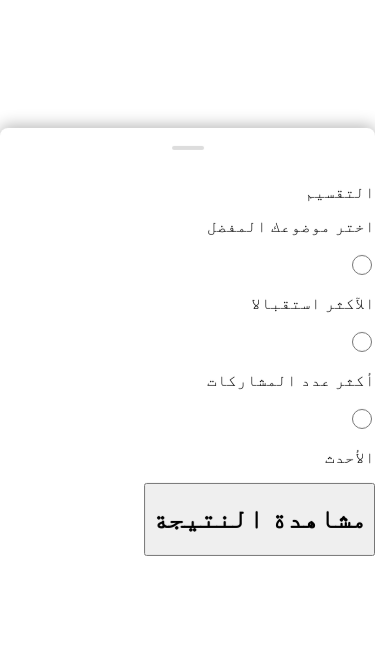 scroll, scrollTop: 169, scrollLeft: 0, axis: vertical 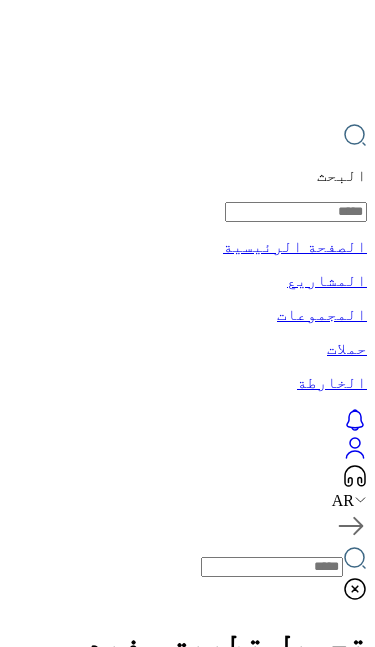 click on "الرئيسة" at bounding box center [187, 4207] 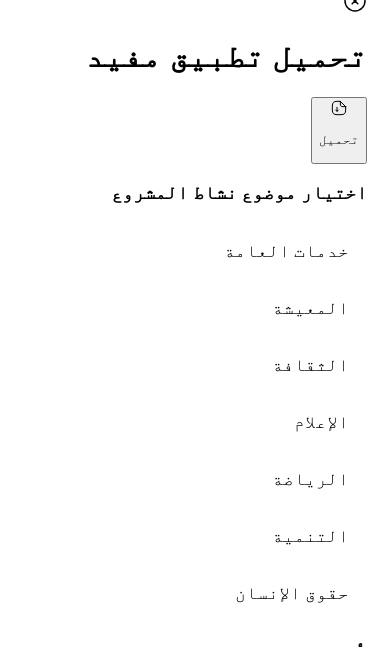 scroll, scrollTop: 756, scrollLeft: 0, axis: vertical 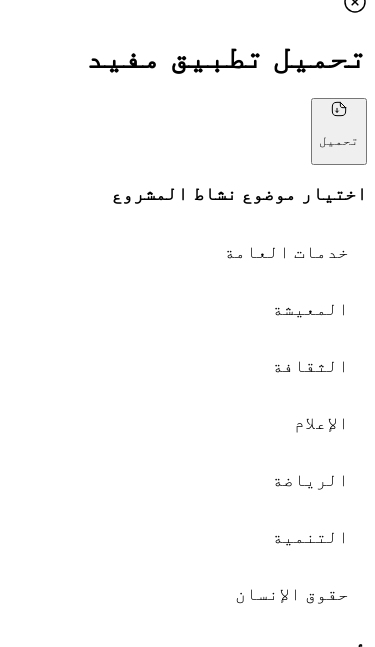 click 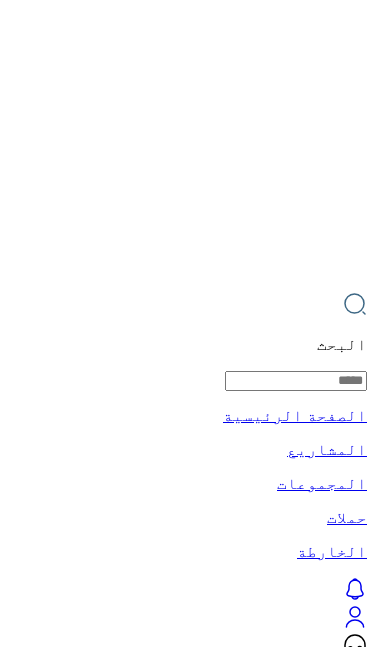 click on "دردشة" at bounding box center [187, 2880] 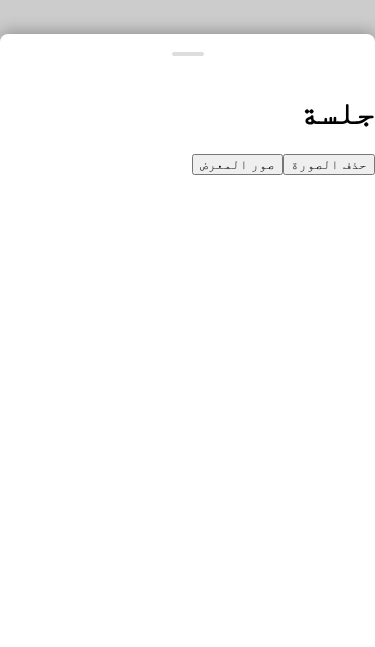 click on "صور المعرض" at bounding box center (238, 164) 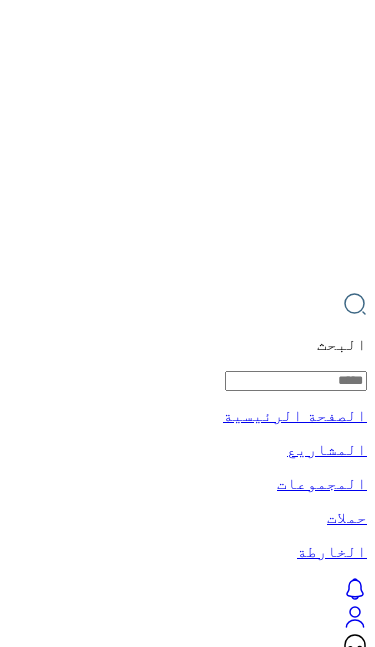 click at bounding box center [187, 323] 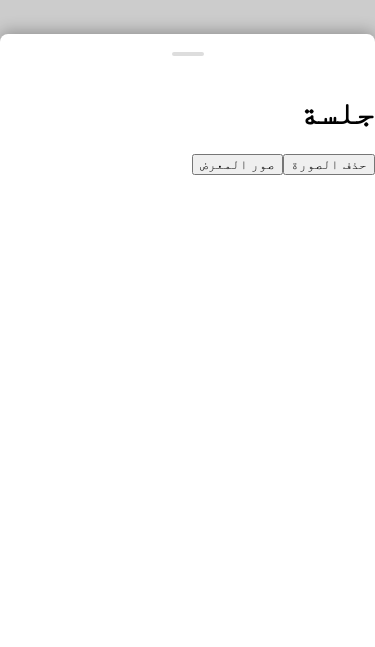 click on "صور المعرض" at bounding box center (238, 164) 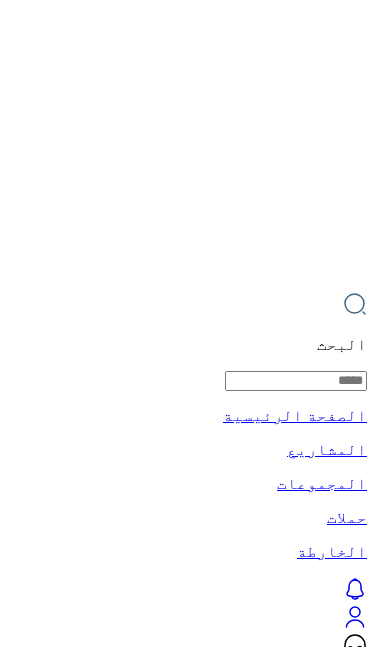click 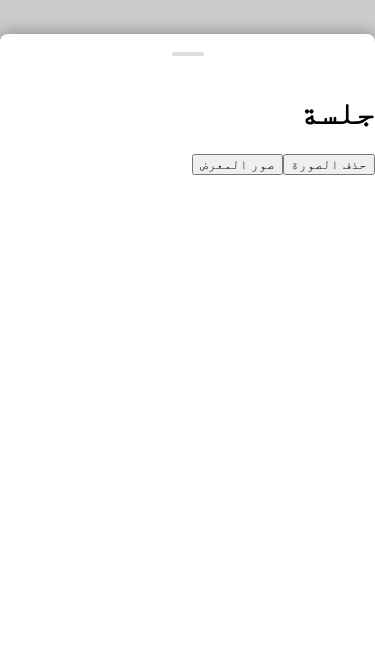 click on "حذف الصورة" at bounding box center (329, 164) 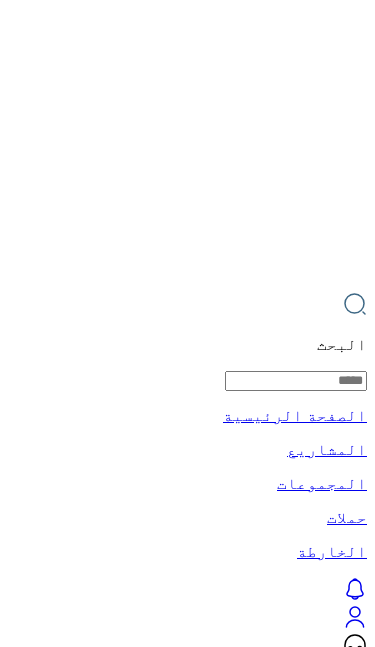 click 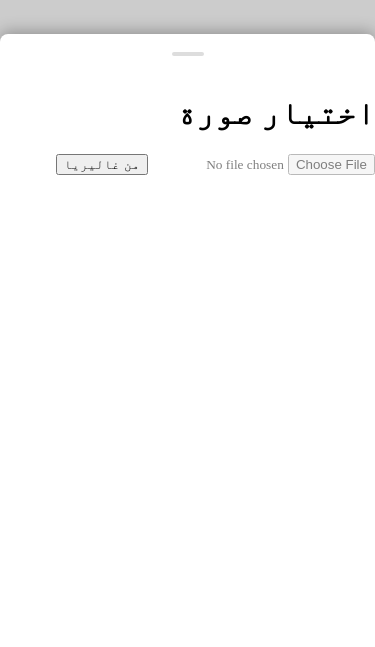 click on "من غاليريا" at bounding box center (102, 164) 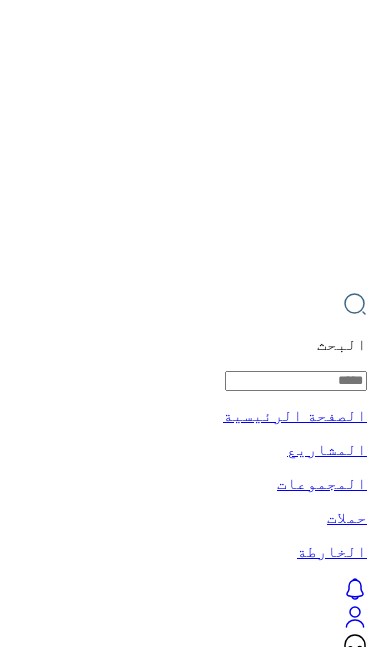 click 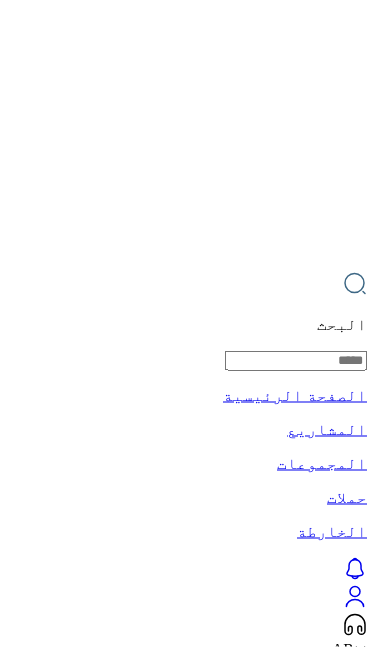 scroll, scrollTop: 24, scrollLeft: 0, axis: vertical 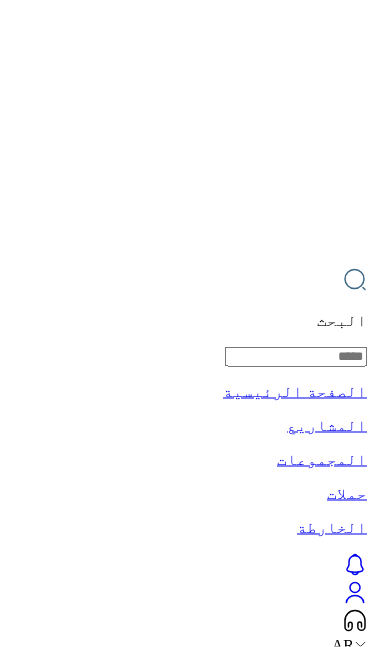 click 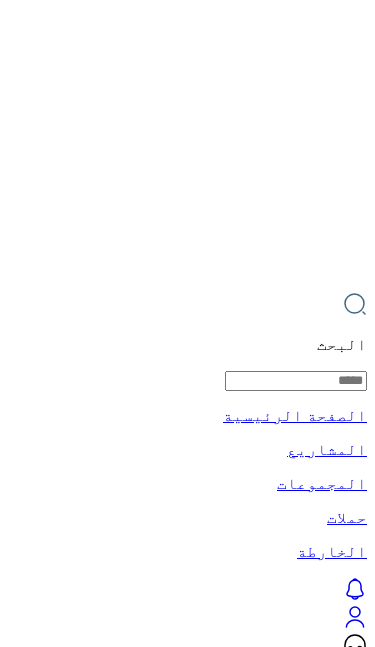 click 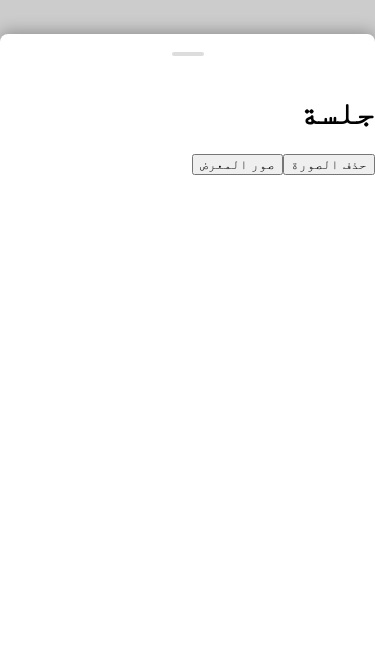 click on "حذف الصورة" at bounding box center [329, 164] 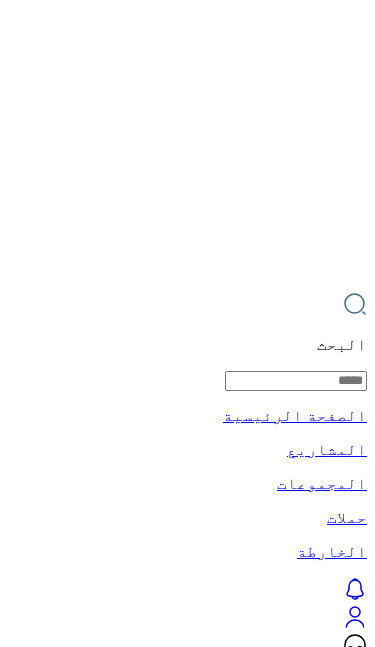 click on "اختيار صورة" at bounding box center [275, 1073] 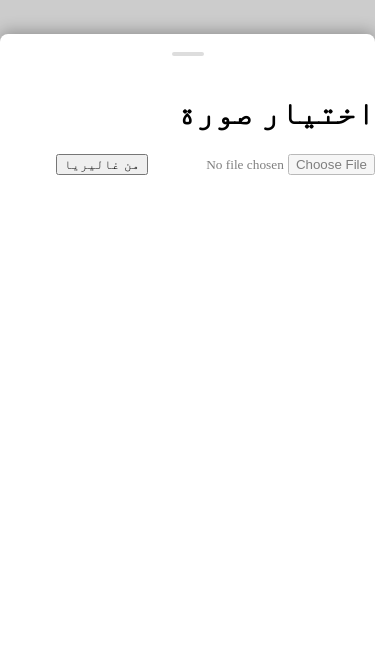 click on "من غاليريا" at bounding box center [102, 164] 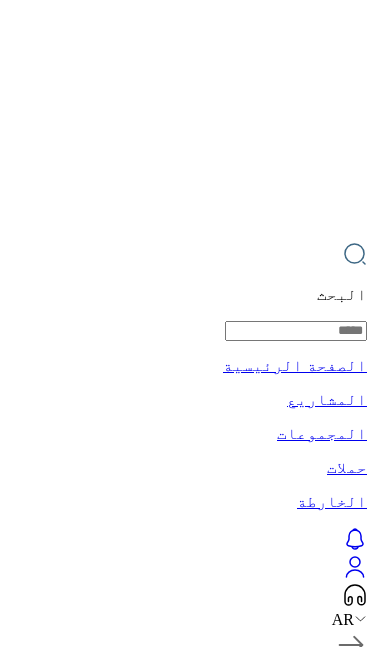 scroll, scrollTop: 0, scrollLeft: 0, axis: both 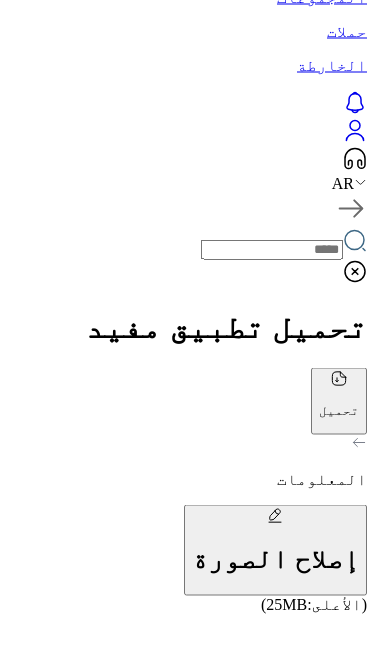 click at bounding box center [296, 1347] 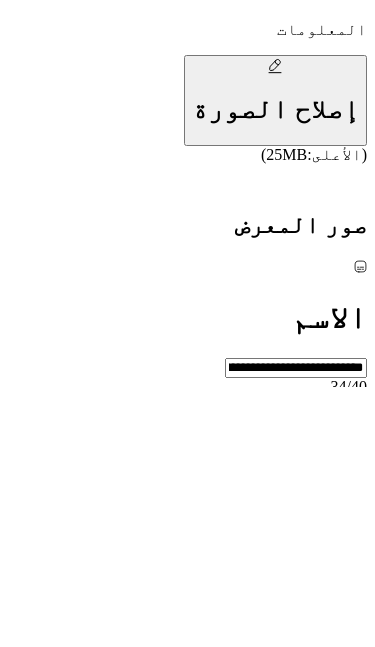 scroll, scrollTop: 676, scrollLeft: 0, axis: vertical 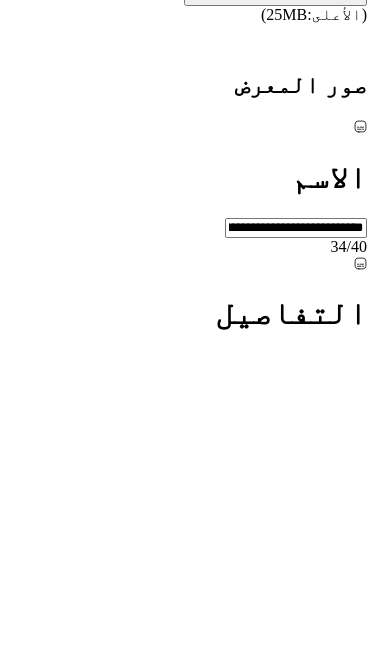 click on "**********" at bounding box center (187, 919) 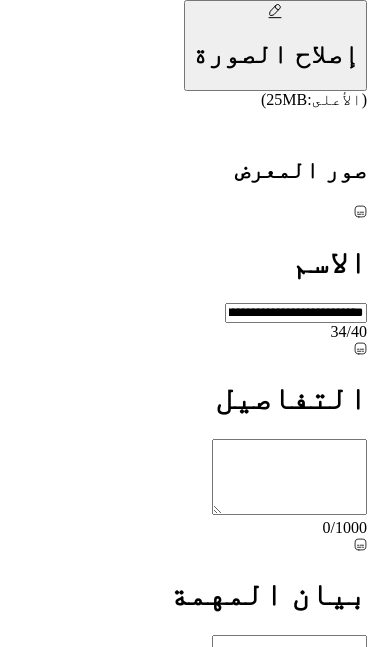 click on "تأييد" at bounding box center (319, 1363) 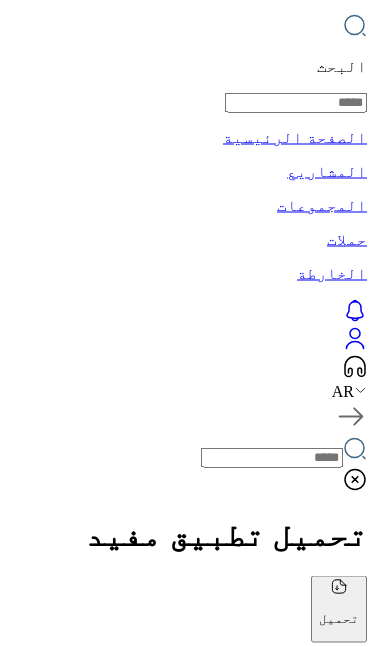 scroll, scrollTop: 280, scrollLeft: 0, axis: vertical 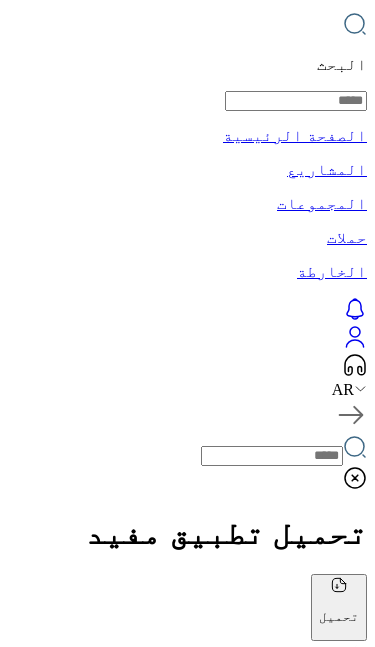 click on "أشيائي المفقودة الأشياء والأشخاص المفقودين الحساب حسابك العام يمكن للجميع مشاهدته مشاريعي المشاريع المفضلات مشروع، طلب المشاركة المساهمات المقدمة وإيصالات المساهمة محفظة النقود رفع الرصيد، عمليات الحساب، الحسابات  الدفع إدارة الحسابات اضافة حساب، الخروج وتغيير الحساب الإعدادات اللغة" at bounding box center [187, 1661] 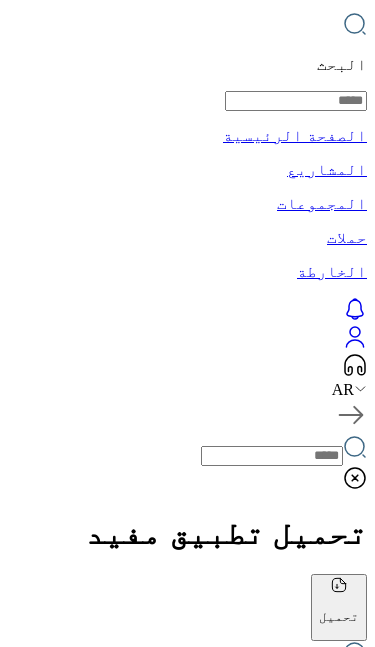 scroll, scrollTop: 0, scrollLeft: 0, axis: both 